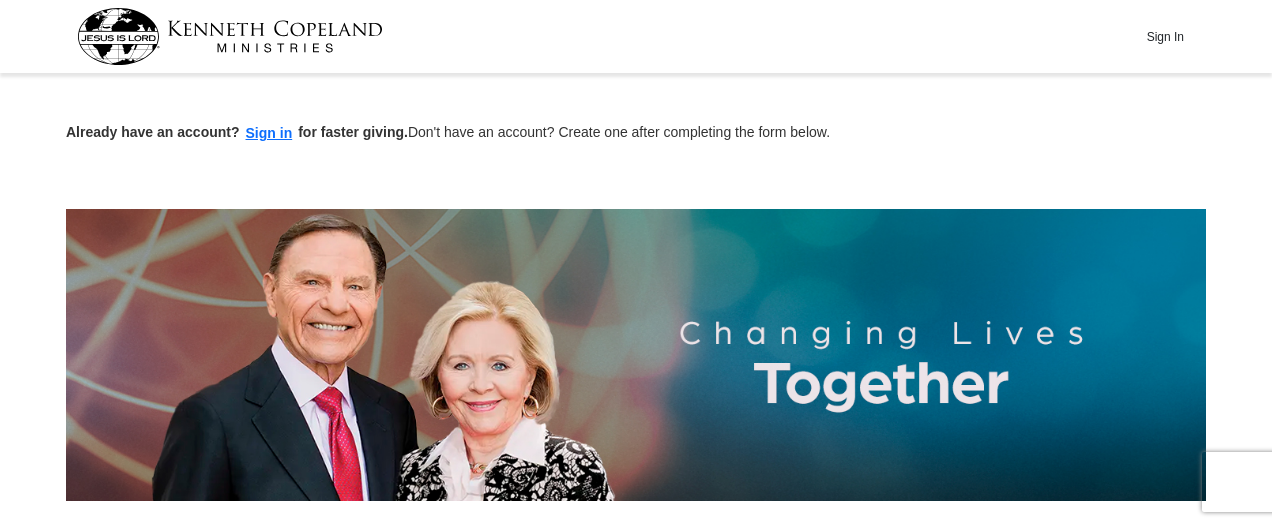 scroll, scrollTop: 590, scrollLeft: 0, axis: vertical 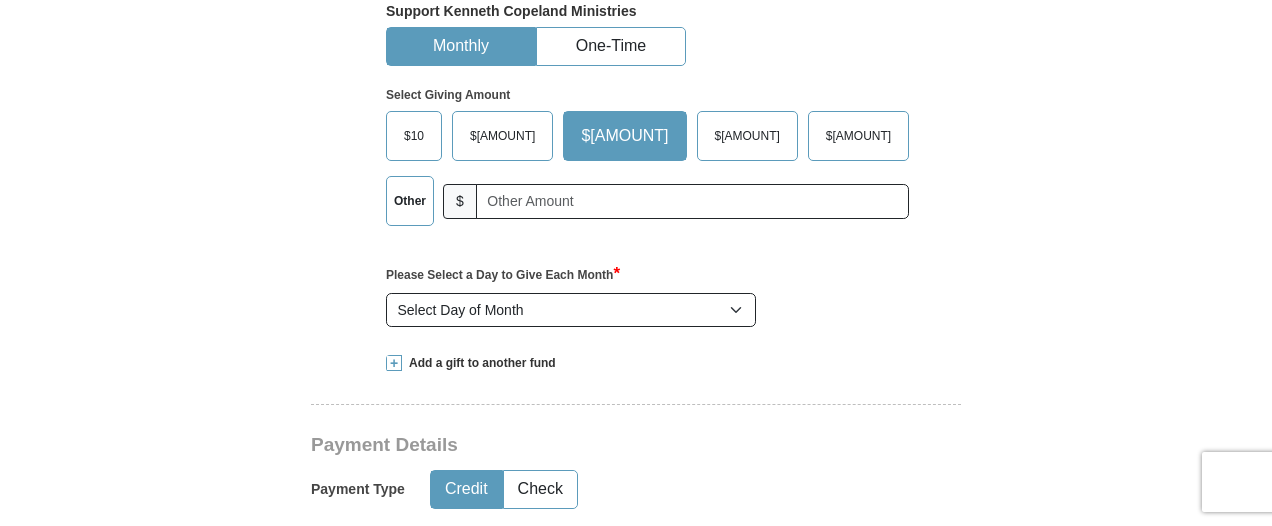 click on "$10" at bounding box center [414, 136] 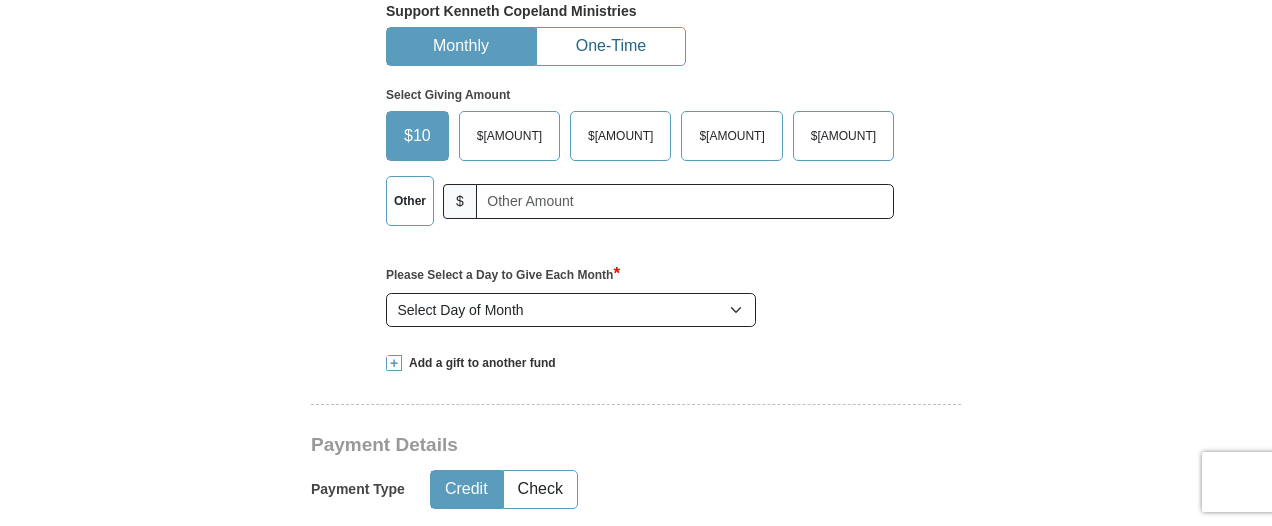 click on "One-Time" at bounding box center [611, 46] 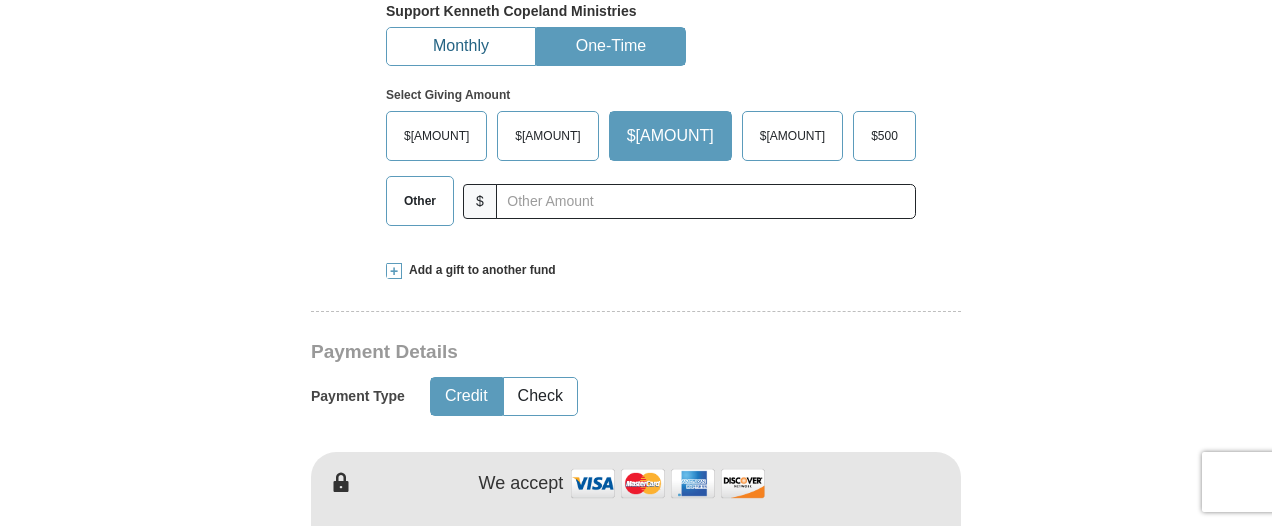 click on "Monthly" at bounding box center (461, 46) 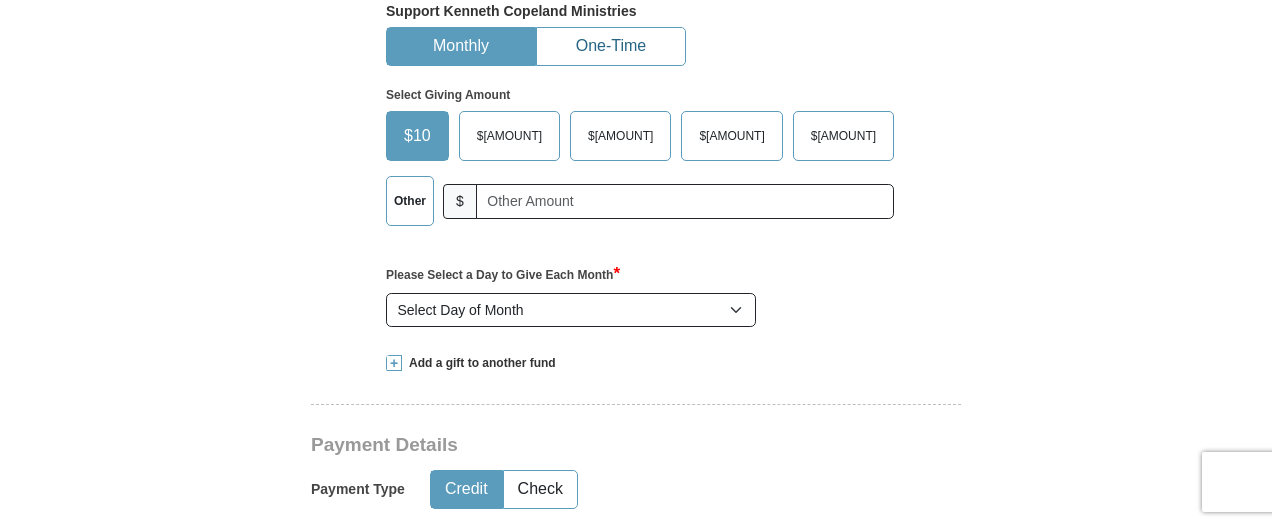 click on "One-Time" at bounding box center (611, 46) 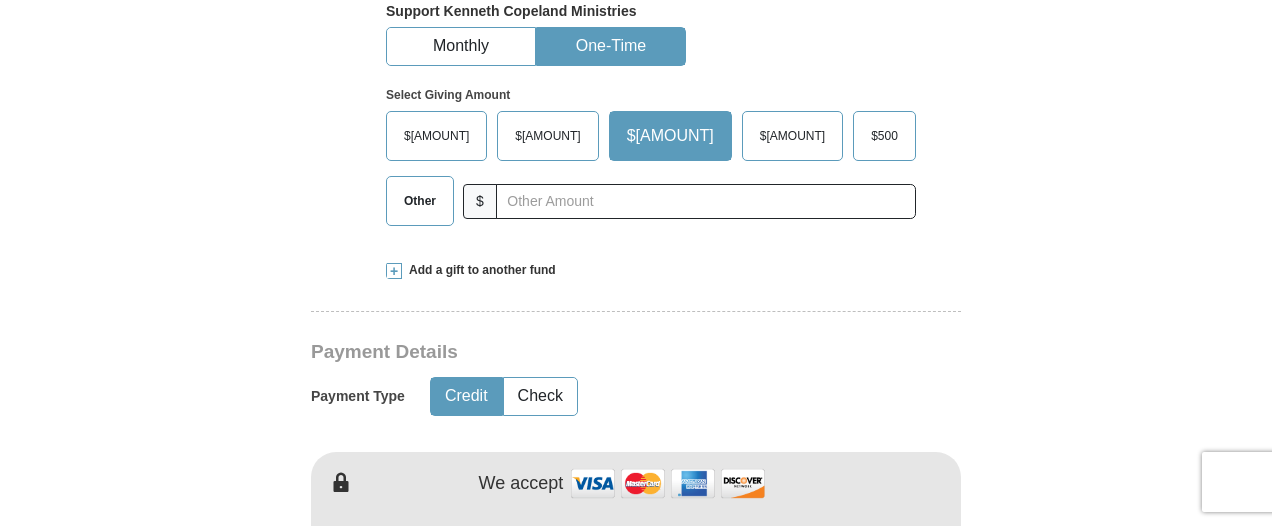scroll, scrollTop: 751, scrollLeft: 0, axis: vertical 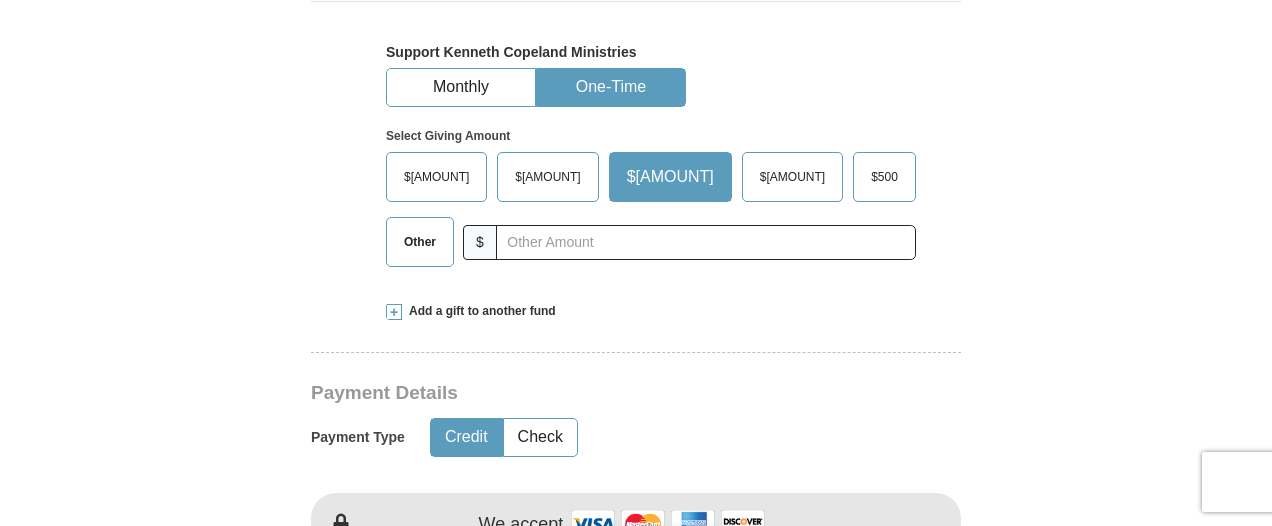 click on "Other" at bounding box center (420, 242) 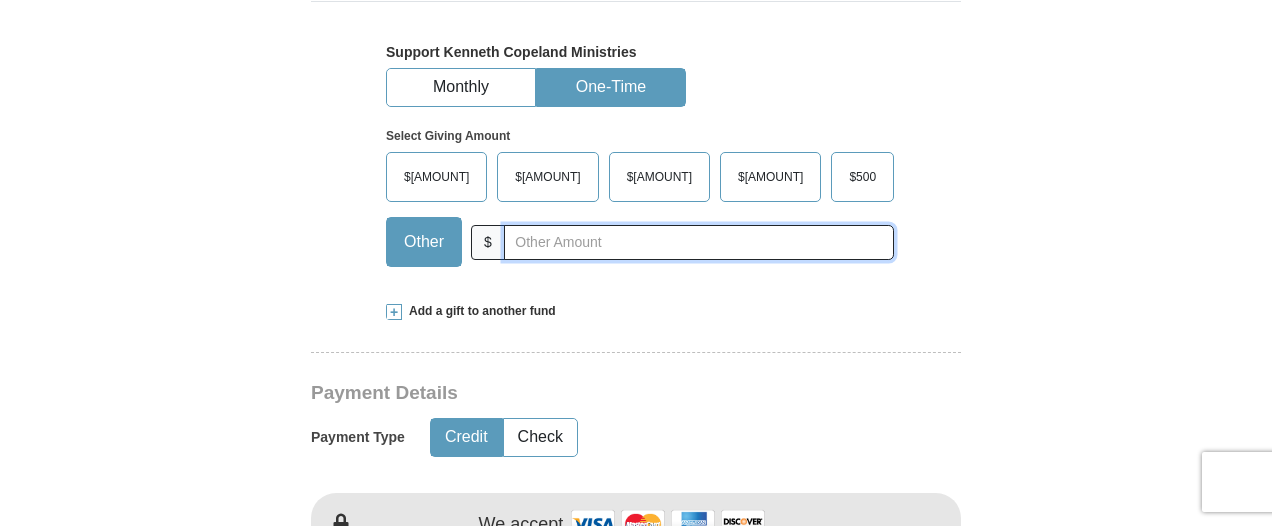 click at bounding box center (699, 242) 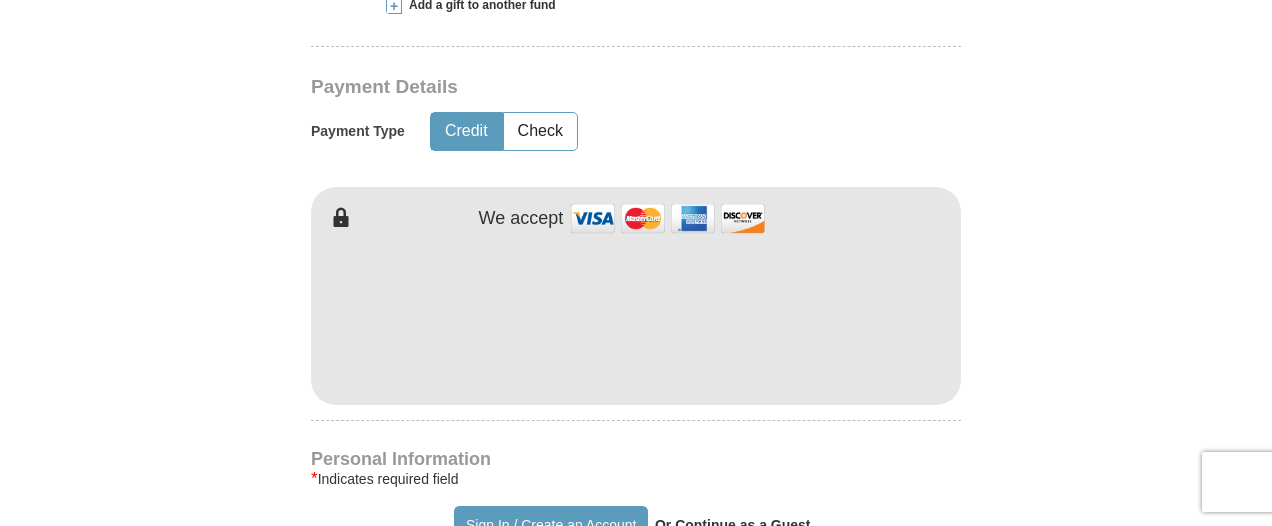 scroll, scrollTop: 1060, scrollLeft: 0, axis: vertical 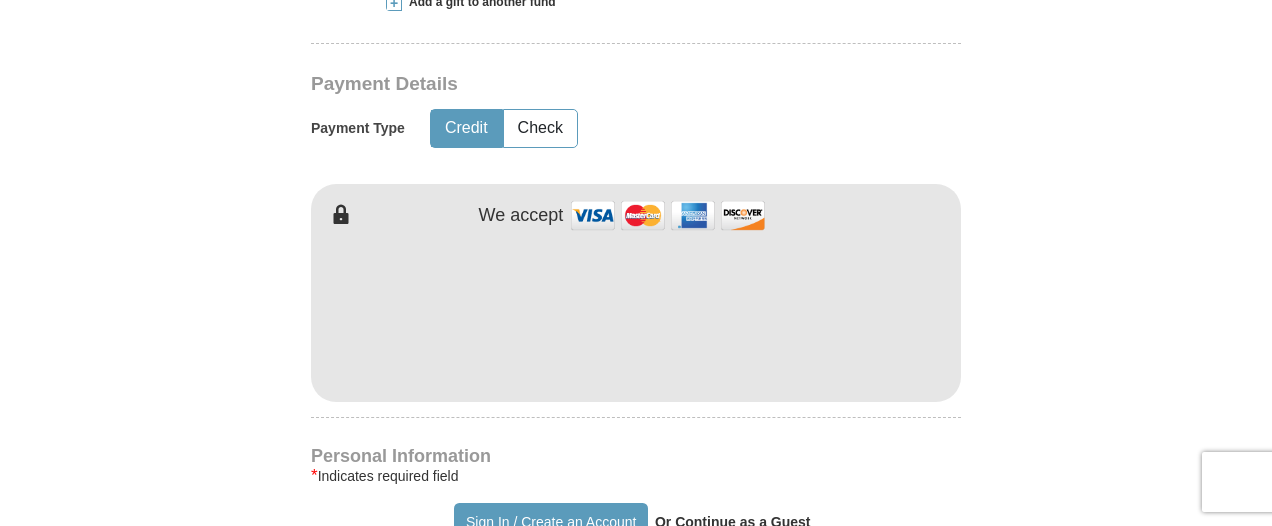 type on "10" 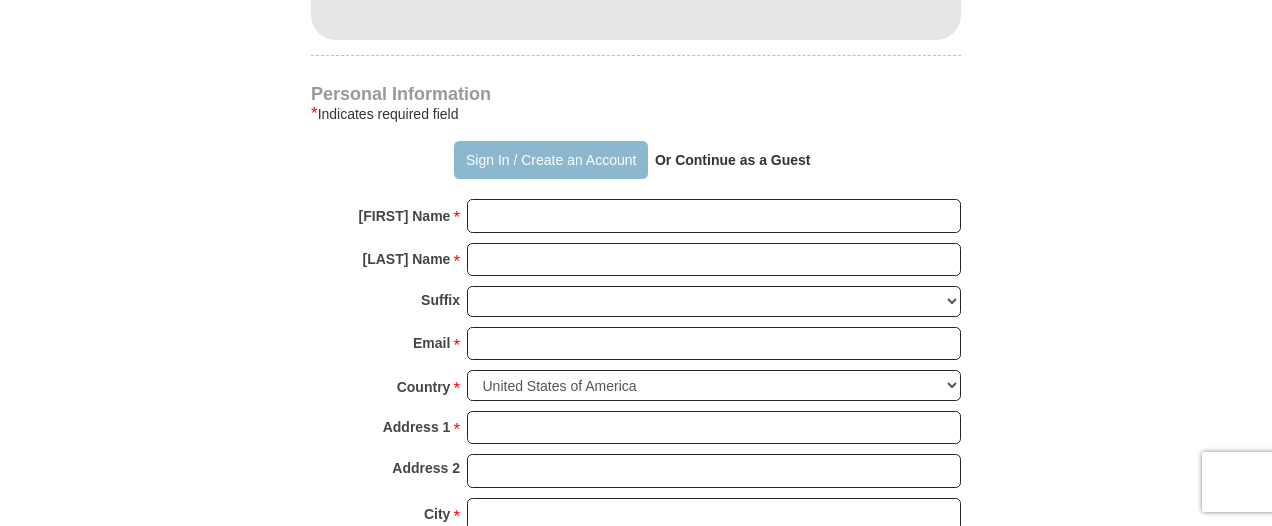 scroll, scrollTop: 1448, scrollLeft: 0, axis: vertical 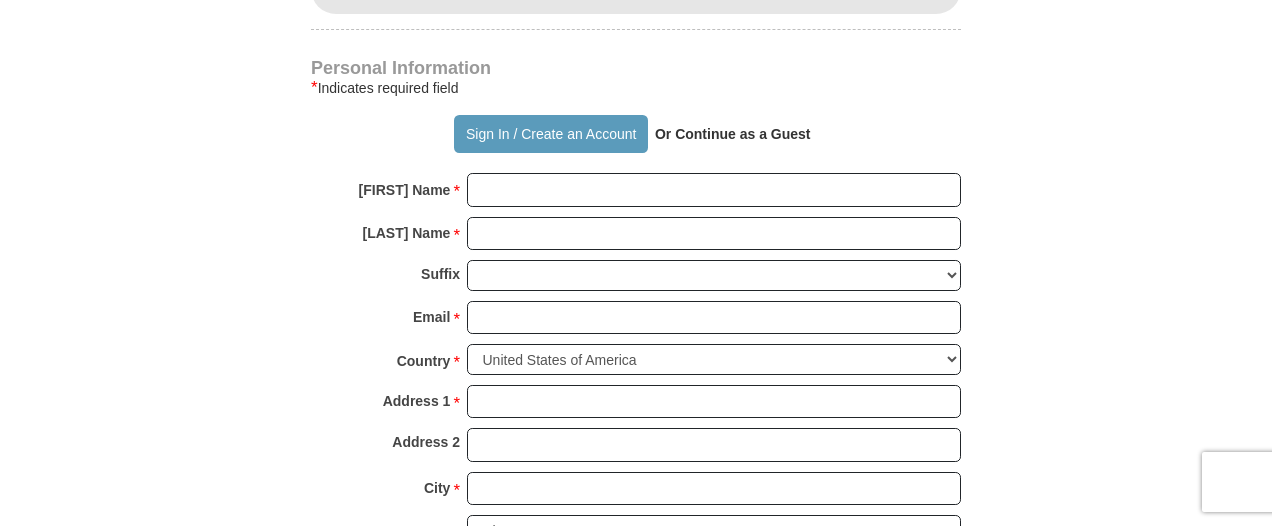 click on "Or Continue as a Guest" at bounding box center [733, 134] 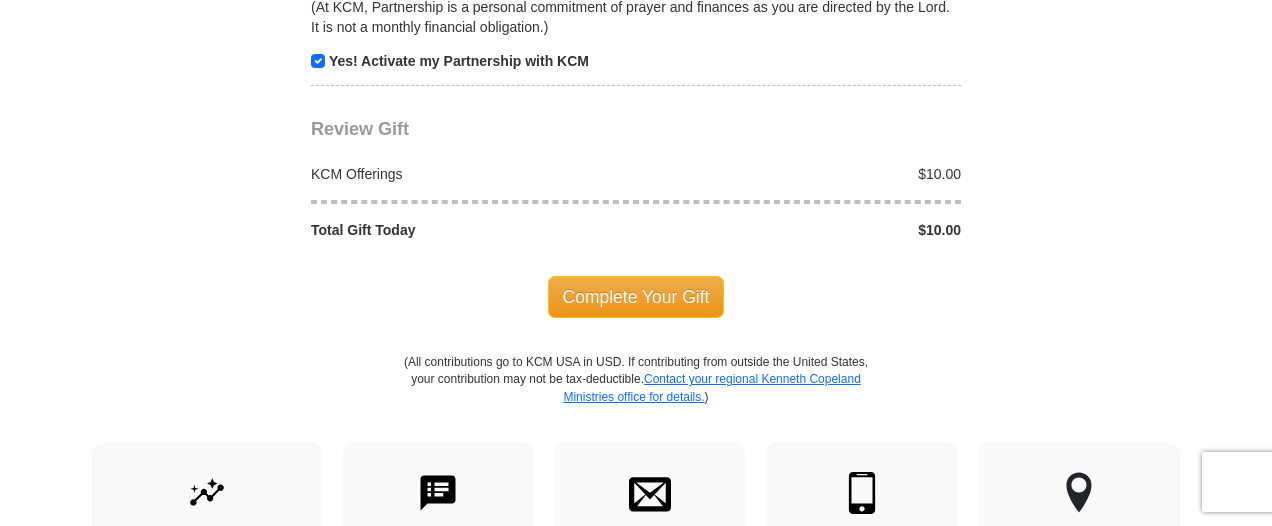 scroll, scrollTop: 2208, scrollLeft: 0, axis: vertical 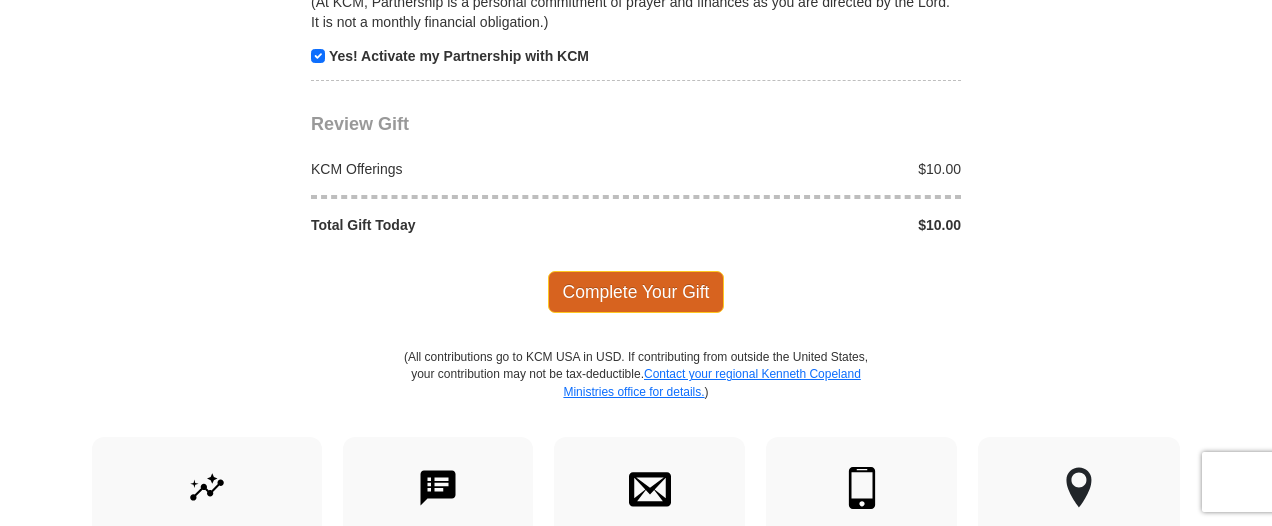 click on "Complete Your Gift" at bounding box center [636, 292] 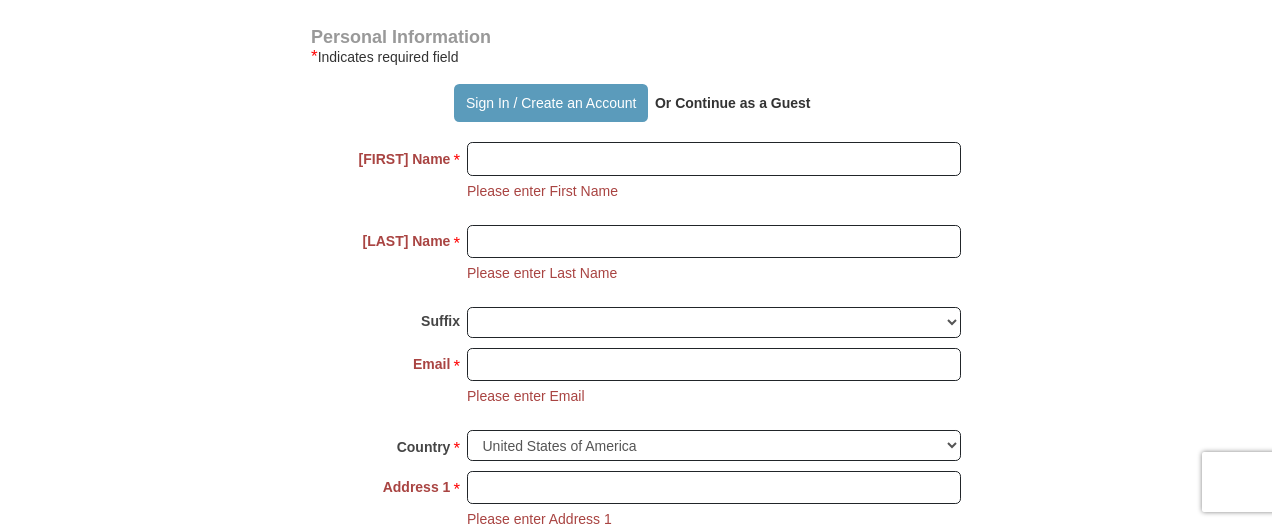 scroll, scrollTop: 1430, scrollLeft: 0, axis: vertical 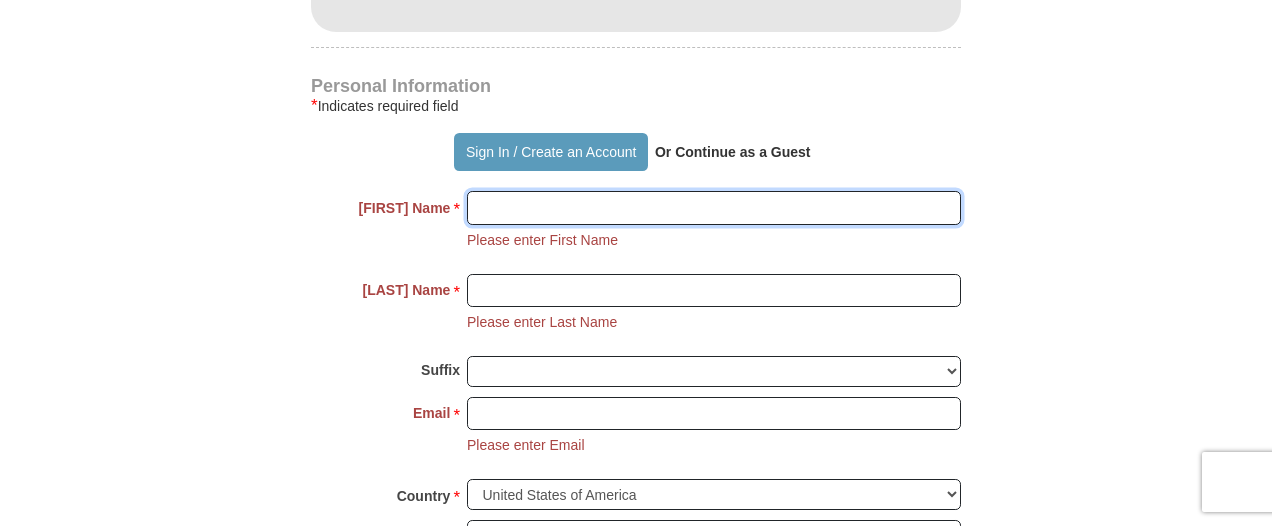 click on "[FIRST]" at bounding box center (714, 208) 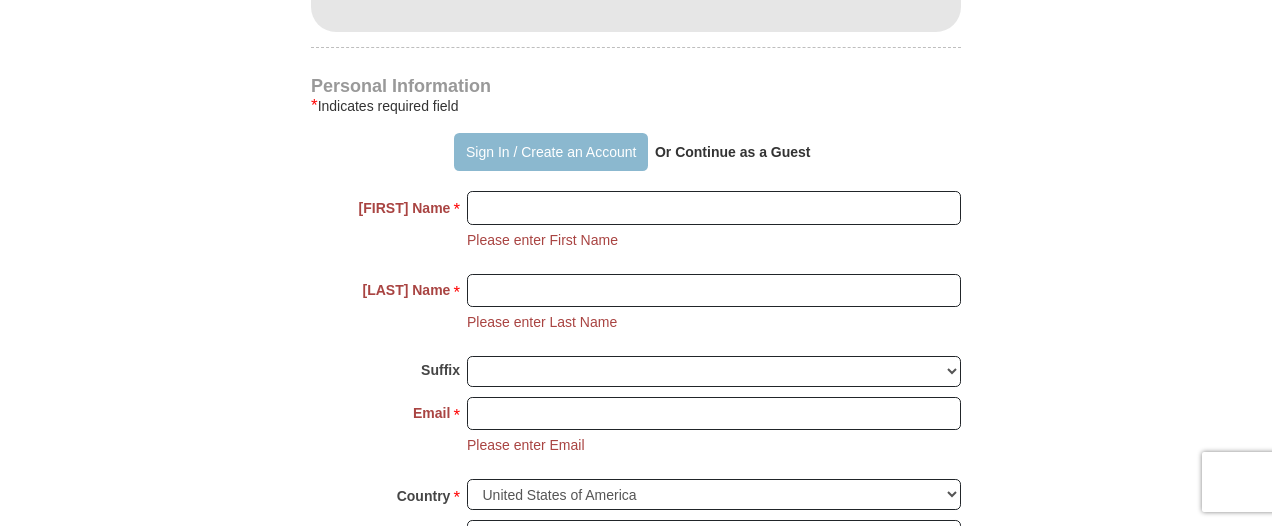click on "Sign In / Create an Account" at bounding box center [550, 152] 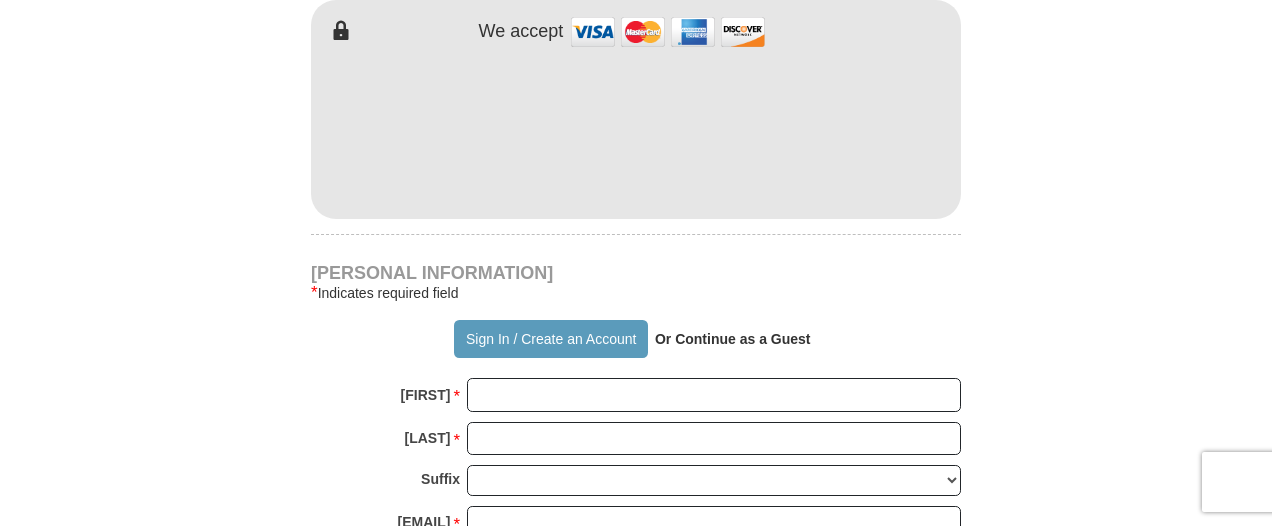 scroll, scrollTop: 501, scrollLeft: 0, axis: vertical 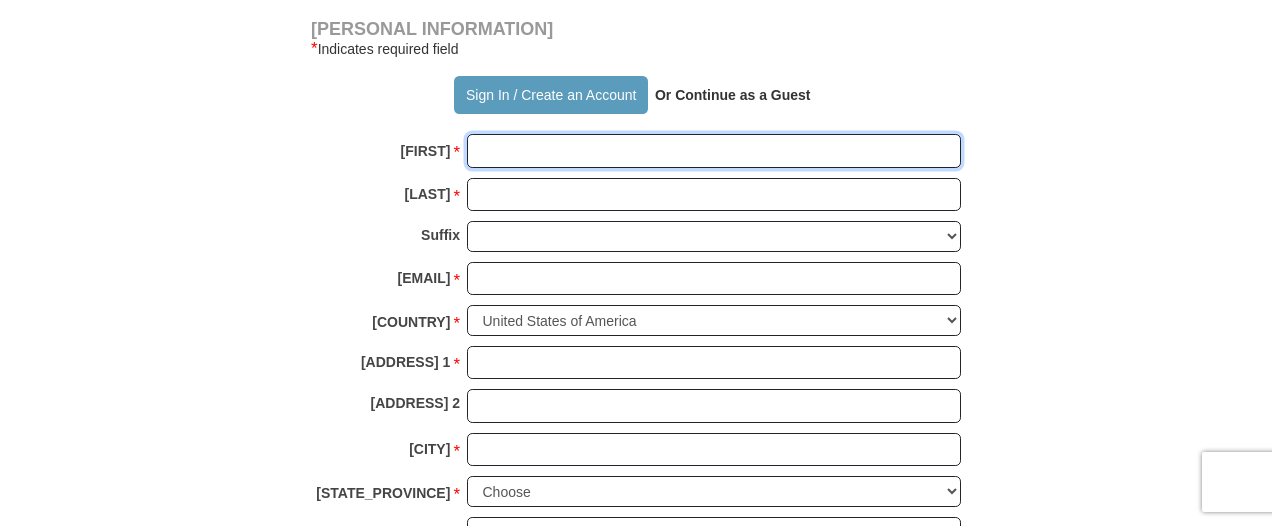click on "[FIRST]" at bounding box center (714, 151) 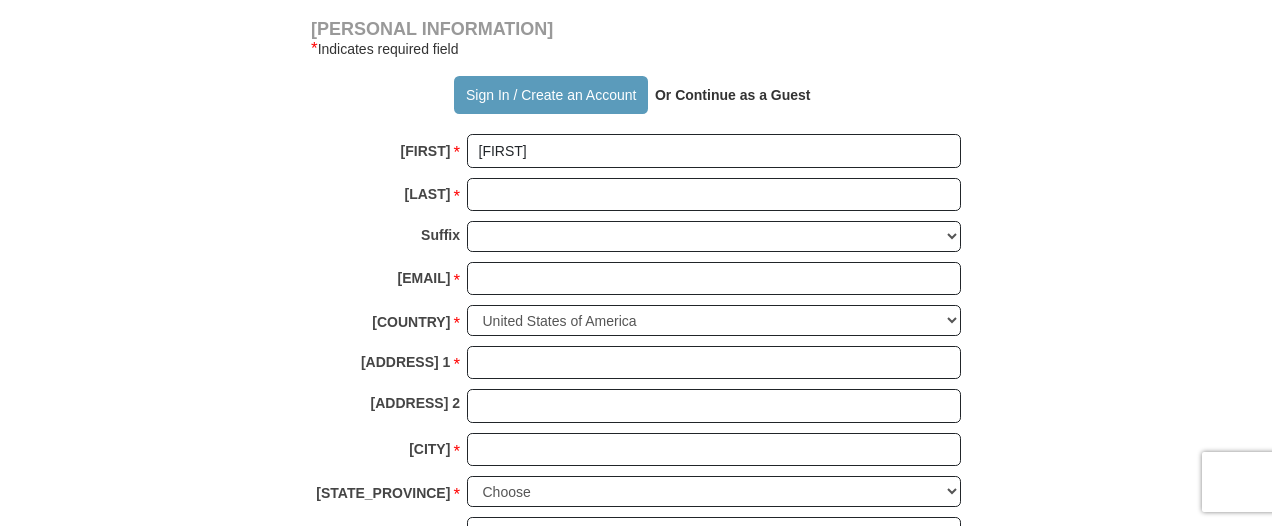 click on "[FIRST]" at bounding box center [636, 156] 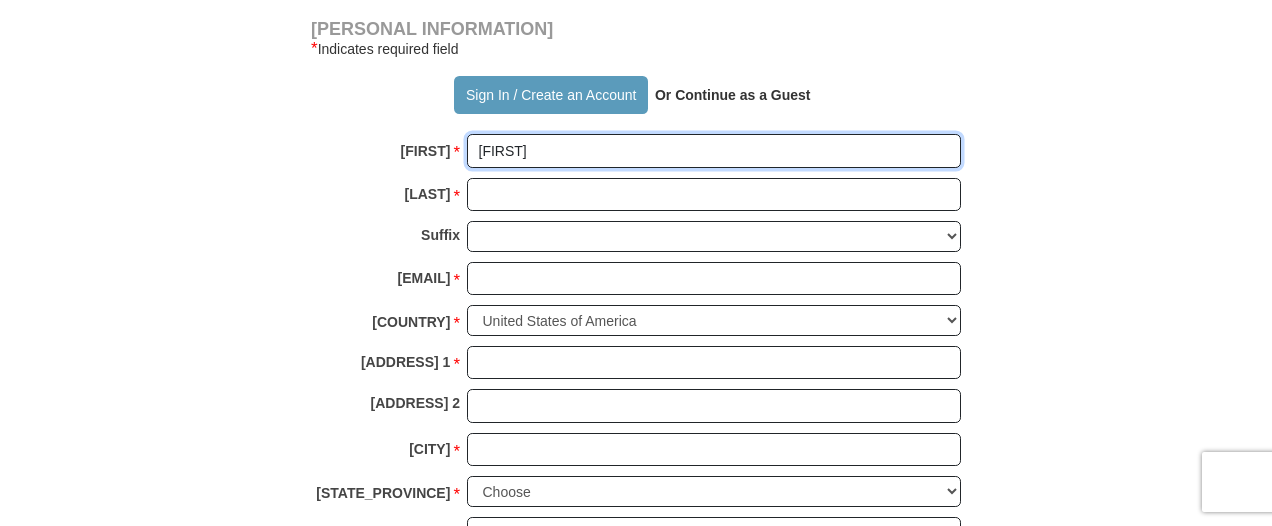 click on "[FIRST]" at bounding box center [714, 151] 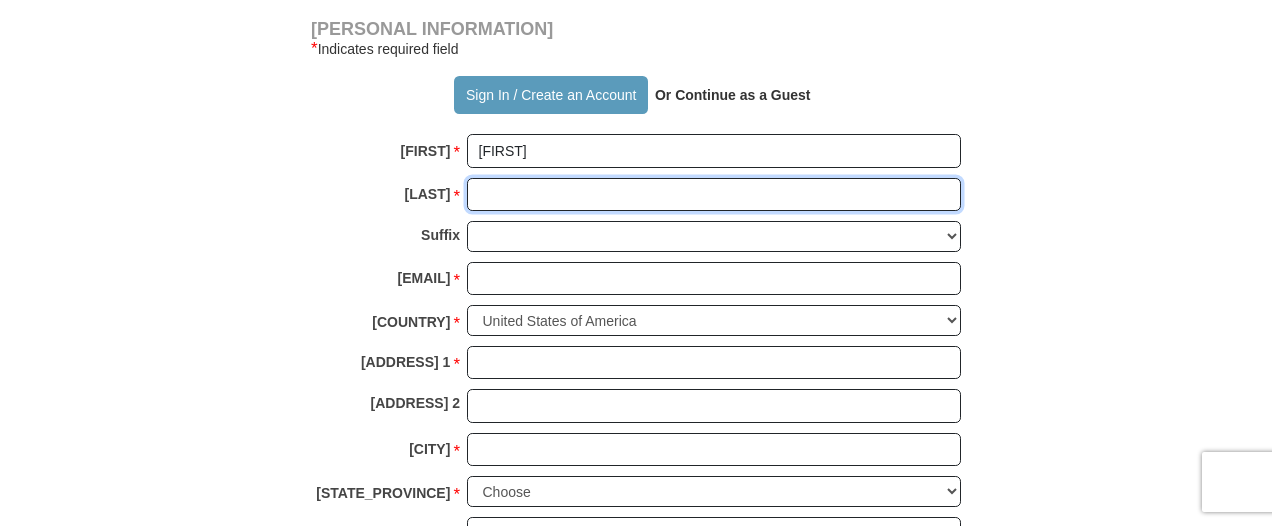 click on "[LAST]
*" at bounding box center [714, 195] 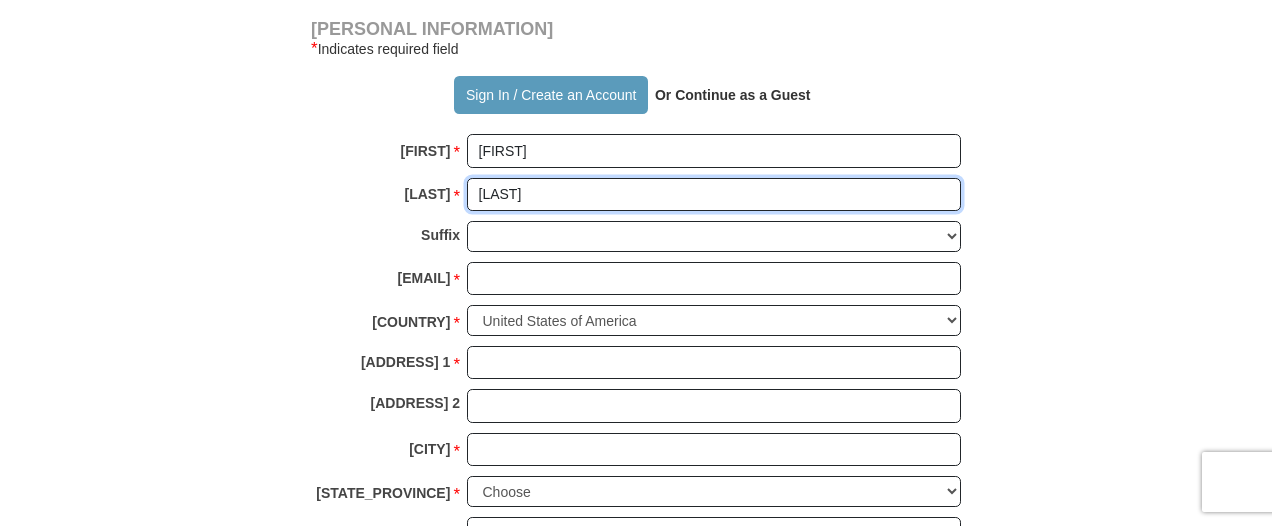 type on "[LAST]" 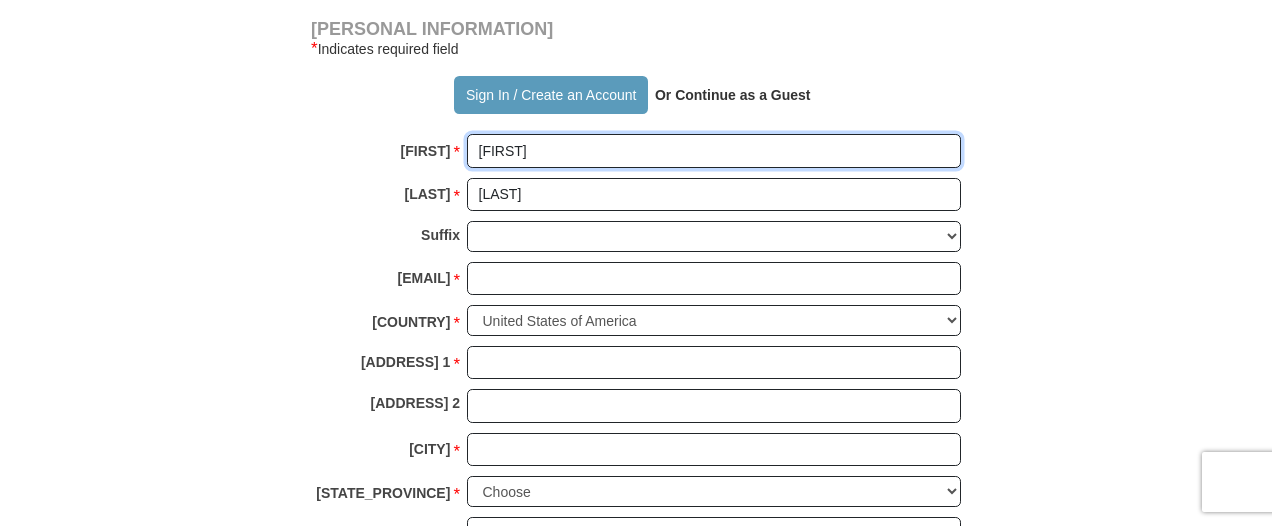 click on "[FIRST]" at bounding box center [714, 151] 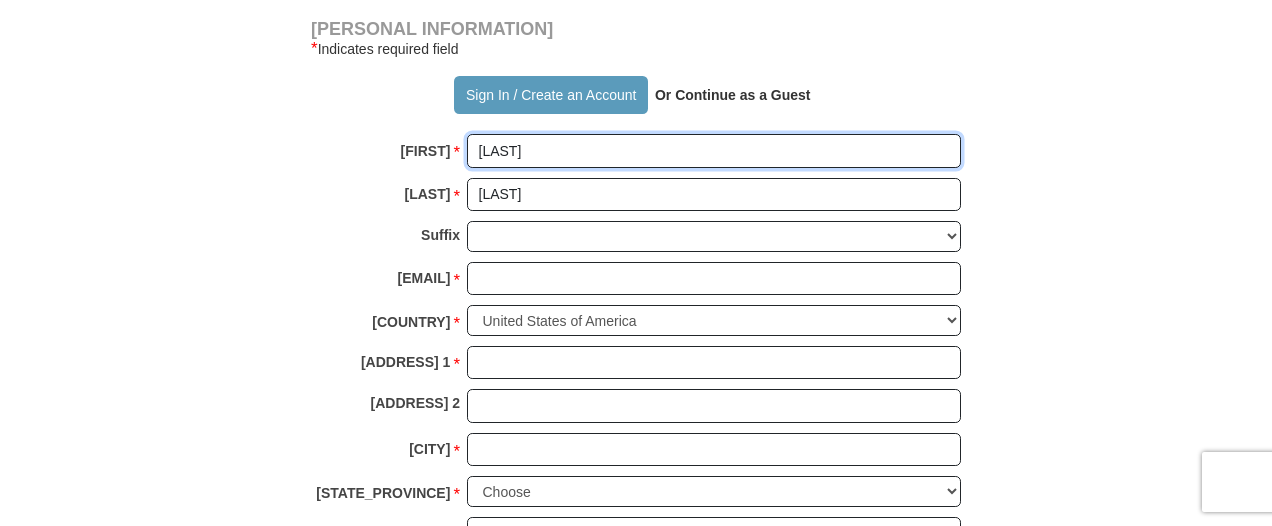 type on "[LAST]" 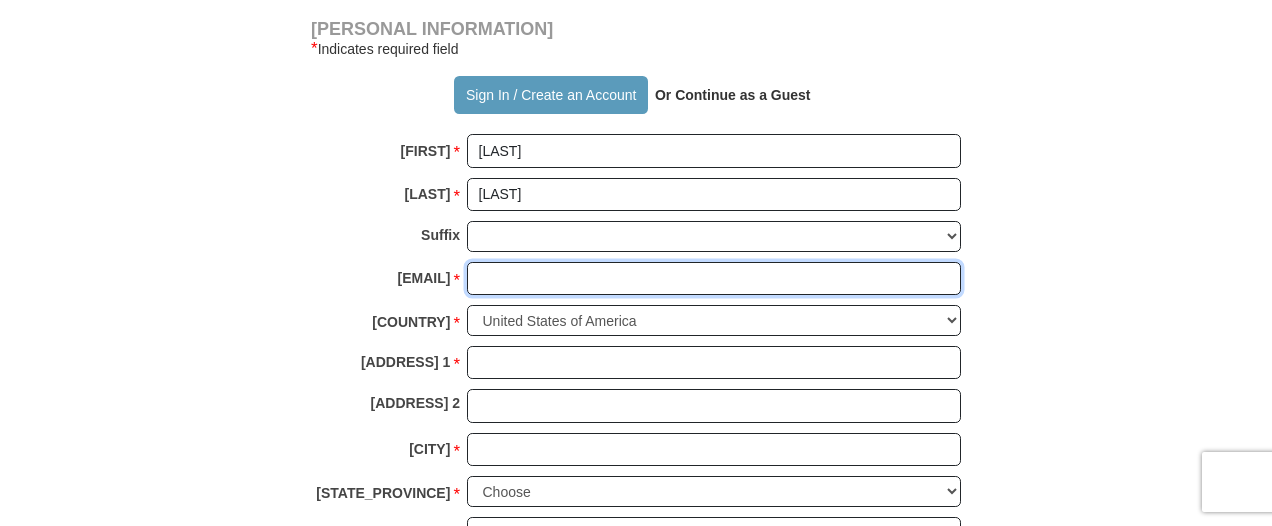 click on "[EMAIL]" at bounding box center [714, 279] 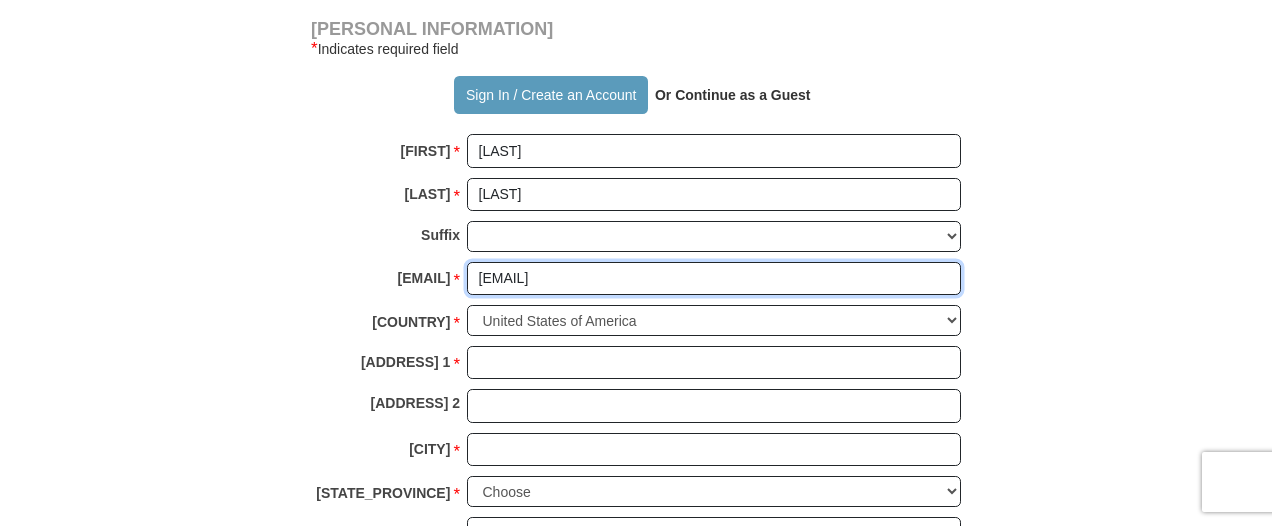 type on "[EMAIL]" 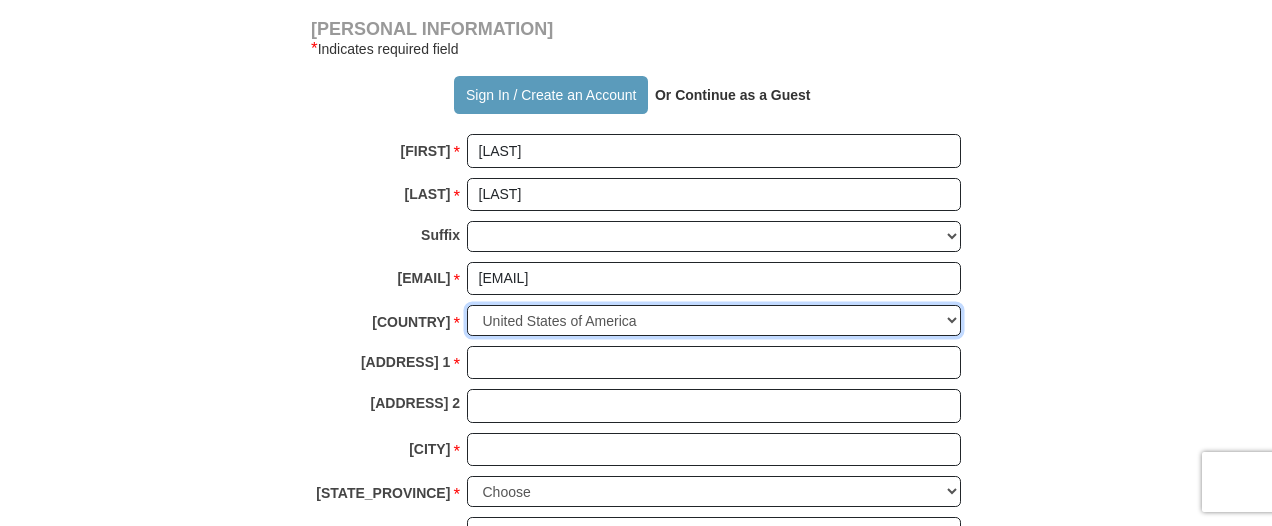 click on "United States of America Canada Antigua and Barbuda Argentina Armenia Aruba Australia Austria Azerbaijan Bahamas Bangladesh Barbados Belarus Belgium Belize Bermuda Bolivia Bosnia and Herzegovina Brazil Bulgaria Cayman Islands Chile China Colombia Costa Rica Croatia Cuba Cyprus Czech Republic Denmark Dominican Republic Ecuador Egypt Estonia Finland France Germany Gibraltar Greece Grenada Guatemala Guyana Hong Kong Hungary Iceland India Indonesia Ireland Israel Italy Jamaica Japan Jordan Kazakhstan Kenya Kuwait Malaysia Mexico Mozambique New Zealand Nigeria Norway Oman Pakistan Paraguay Peoples Democratic Republic of Korea Peru Poland Portugal Puerto Rico Qatar Republic of Georgia Republic of South Korea Romania Russia Saint Vincent and the Grenadines Saudi Arabia Singapore Slovakia Slovenia South Africa Spain Sri Lanka Sweden Switzerland Taiwan Thailand The Netherlands The Philippines Trinidad and Tobago Turkey Ukraine United Arab Emirates United Kingdom United States Minor Outlying Islands Uruguay Uzbekistan" at bounding box center (714, 320) 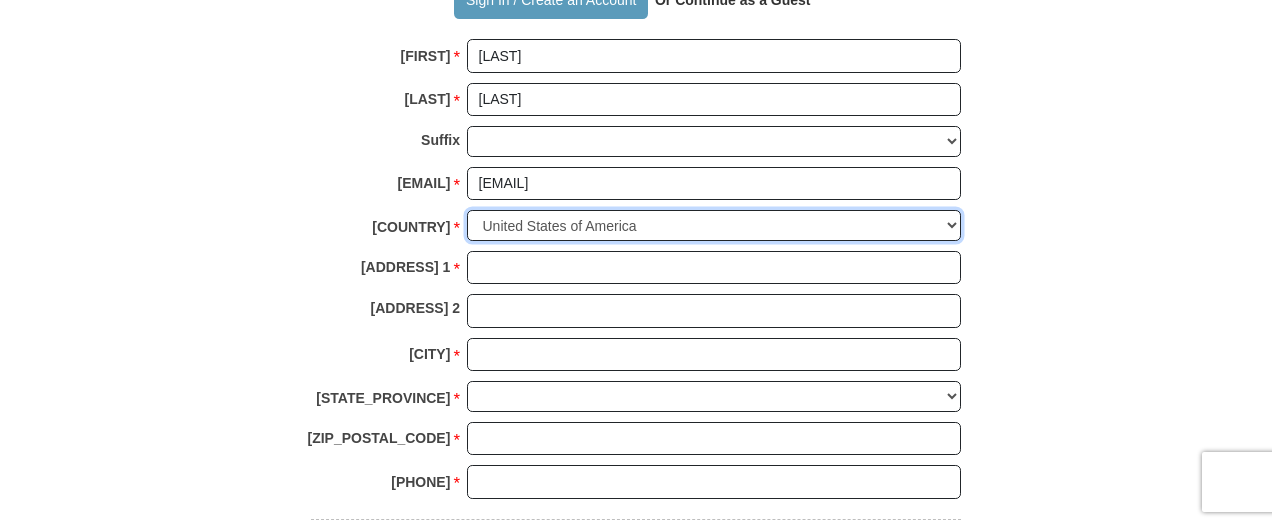 scroll, scrollTop: 1706, scrollLeft: 0, axis: vertical 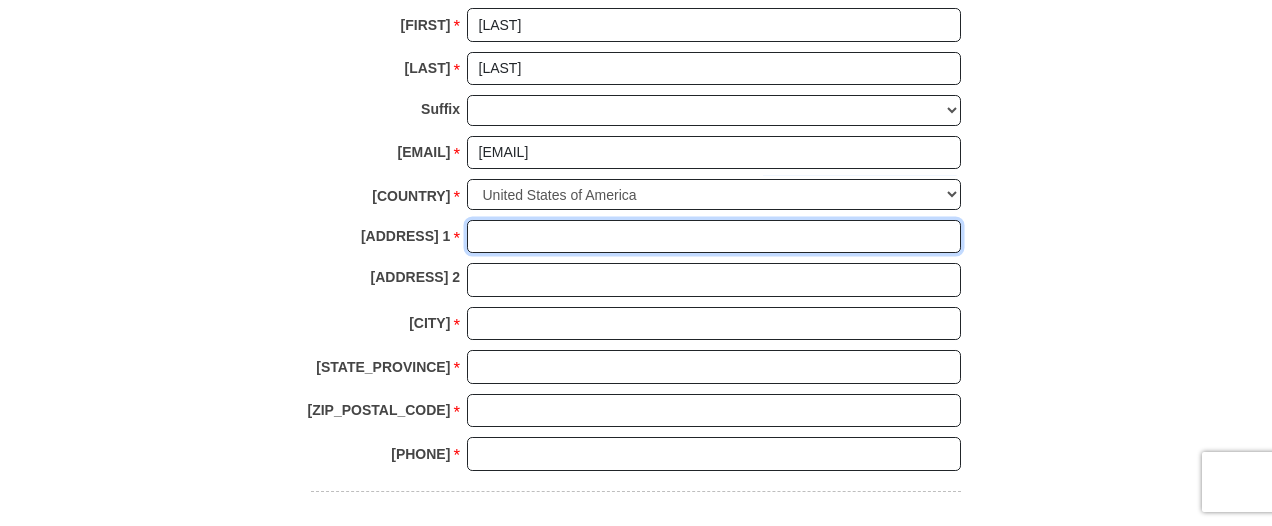 click on "[ADDRESS] 1" at bounding box center (714, 237) 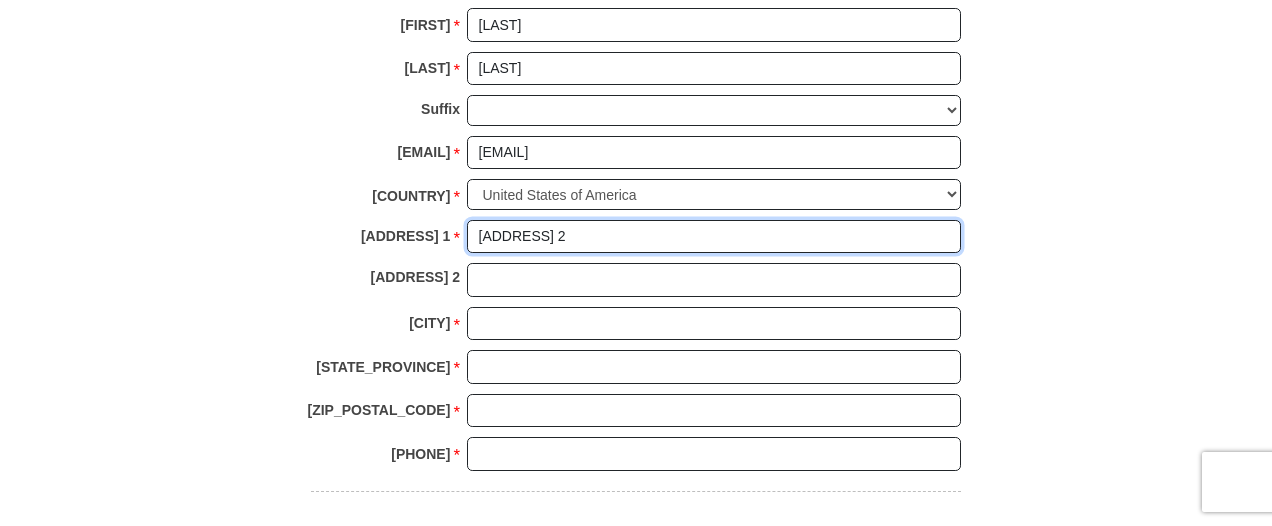 type on "[ADDRESS] 2" 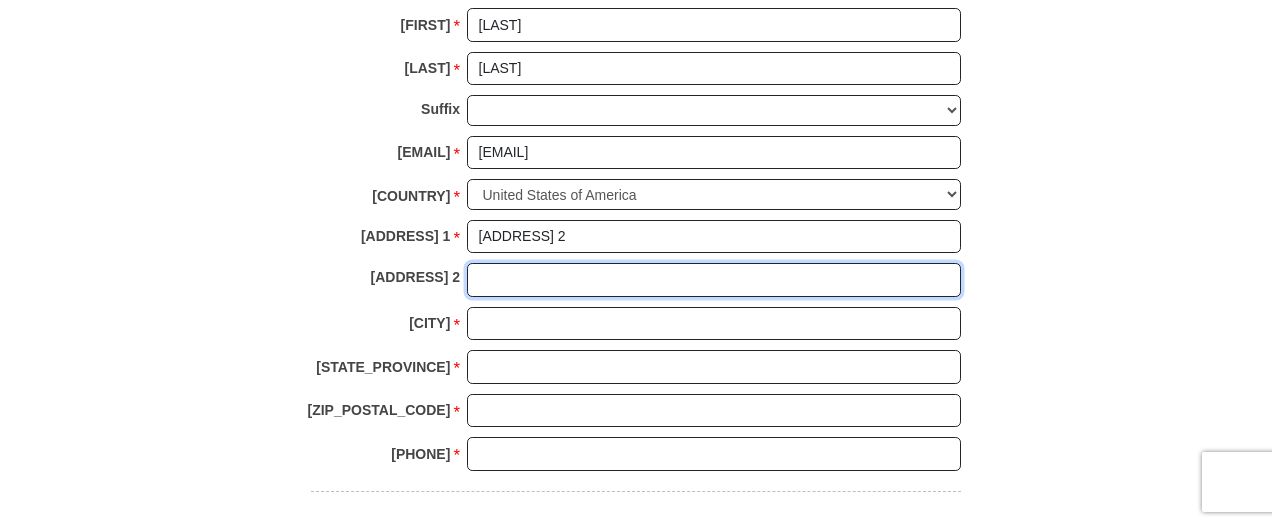 click on "[ADDRESS] 2" at bounding box center [714, 280] 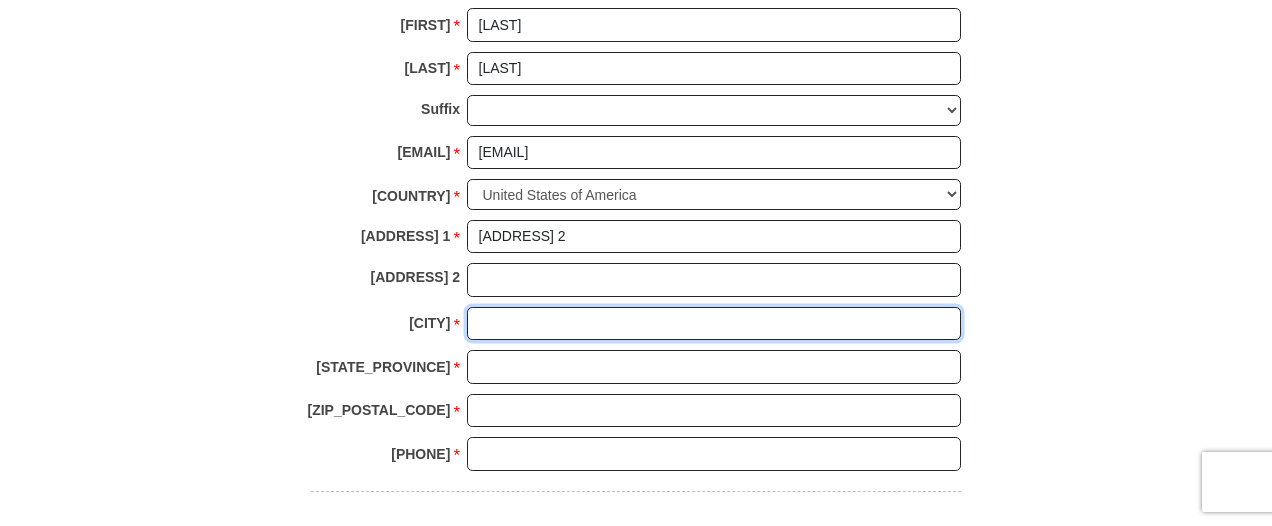 click on "[CITY]" at bounding box center [714, 324] 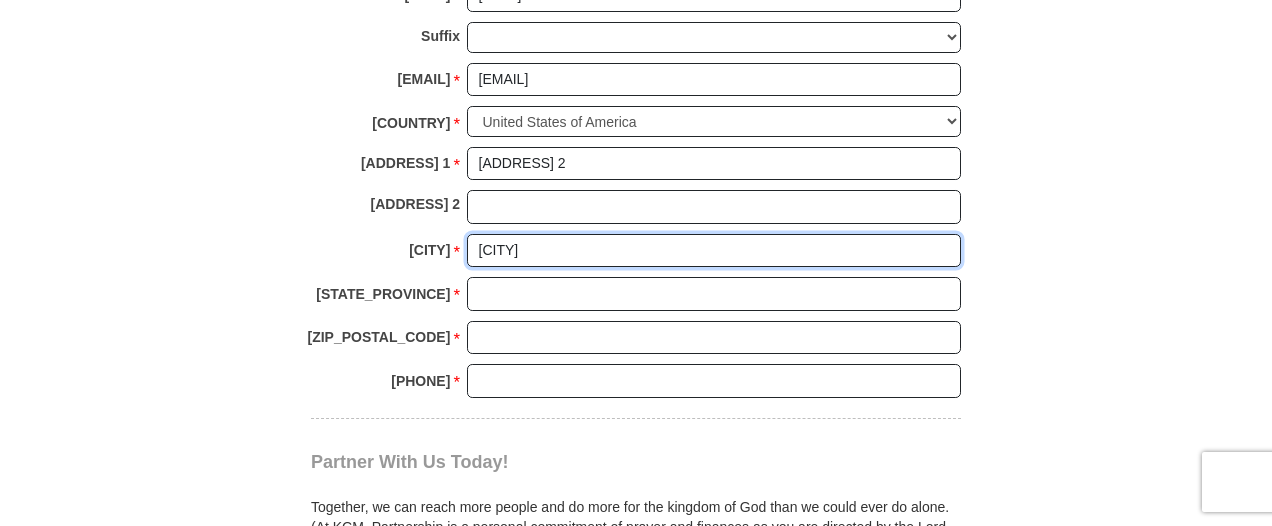 scroll, scrollTop: 1780, scrollLeft: 0, axis: vertical 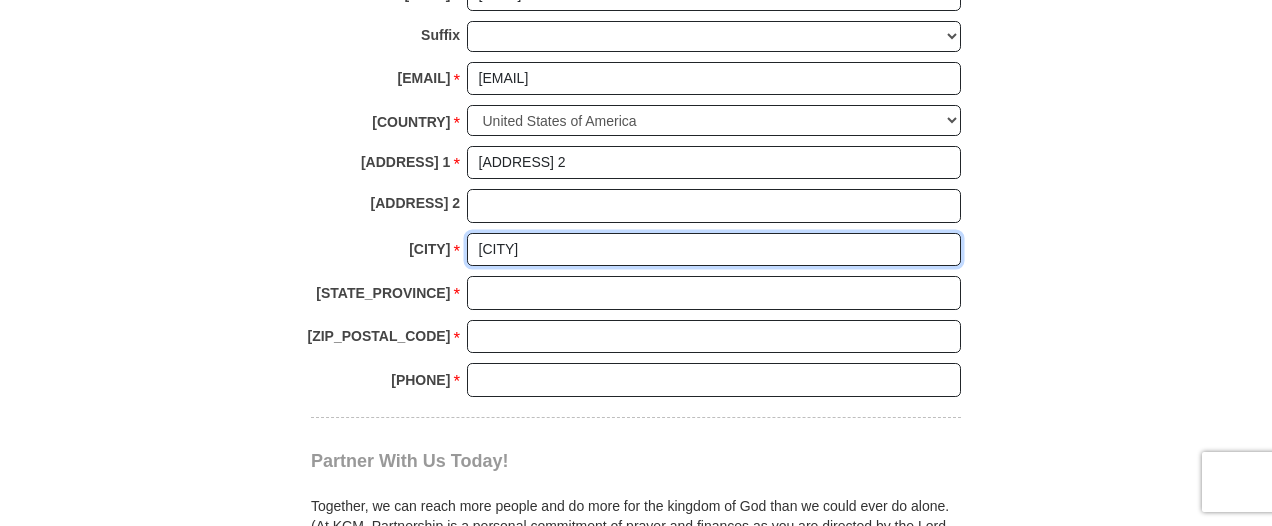type on "[CITY]" 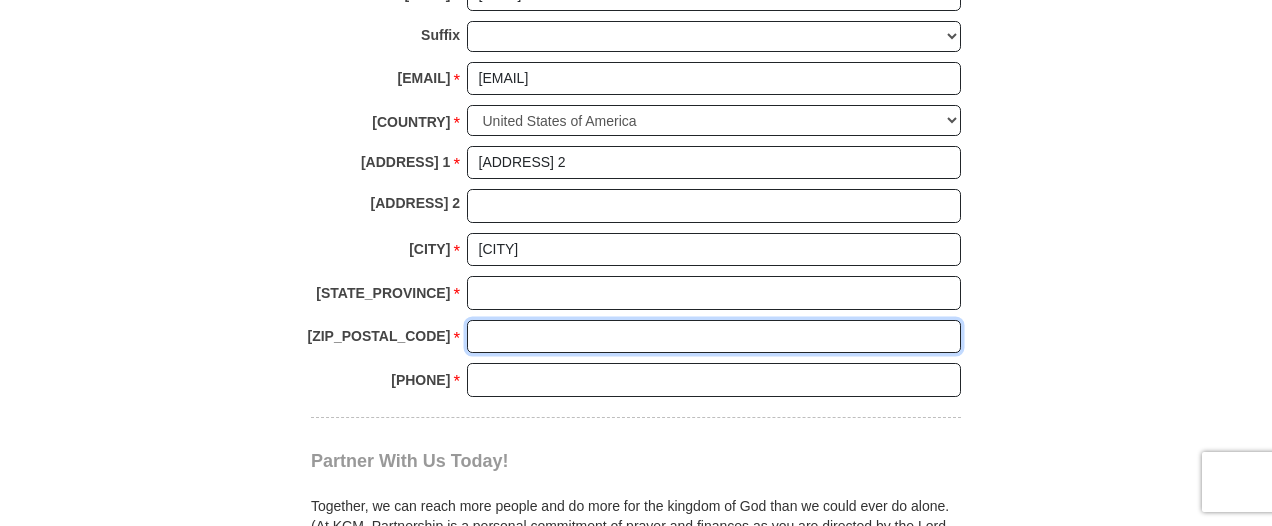 click on "[ZIP_POSTAL_CODE]" at bounding box center [714, 337] 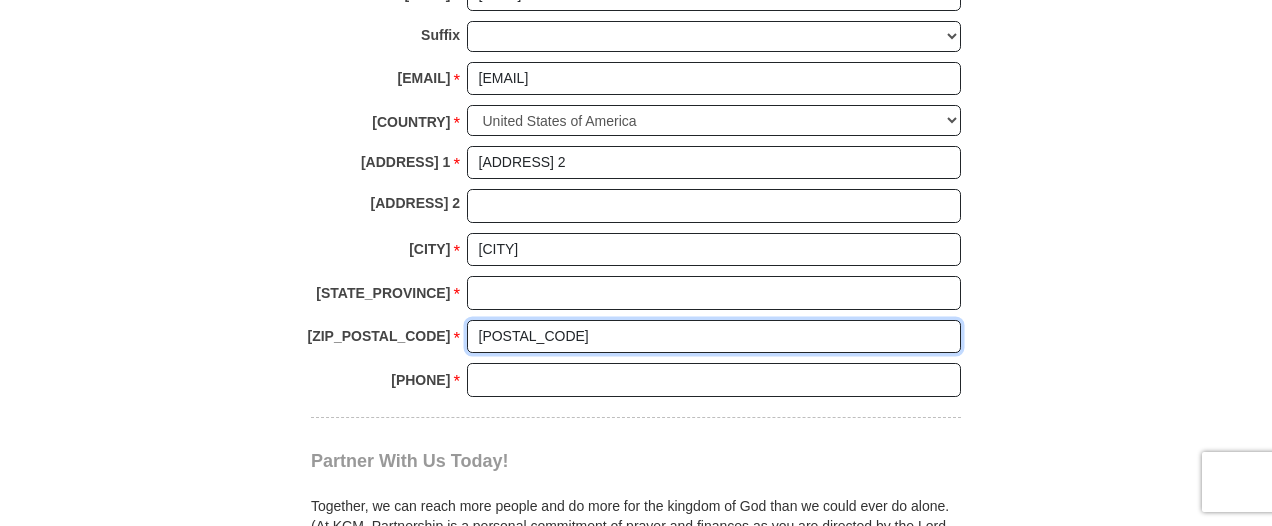 type on "[POSTAL_CODE]" 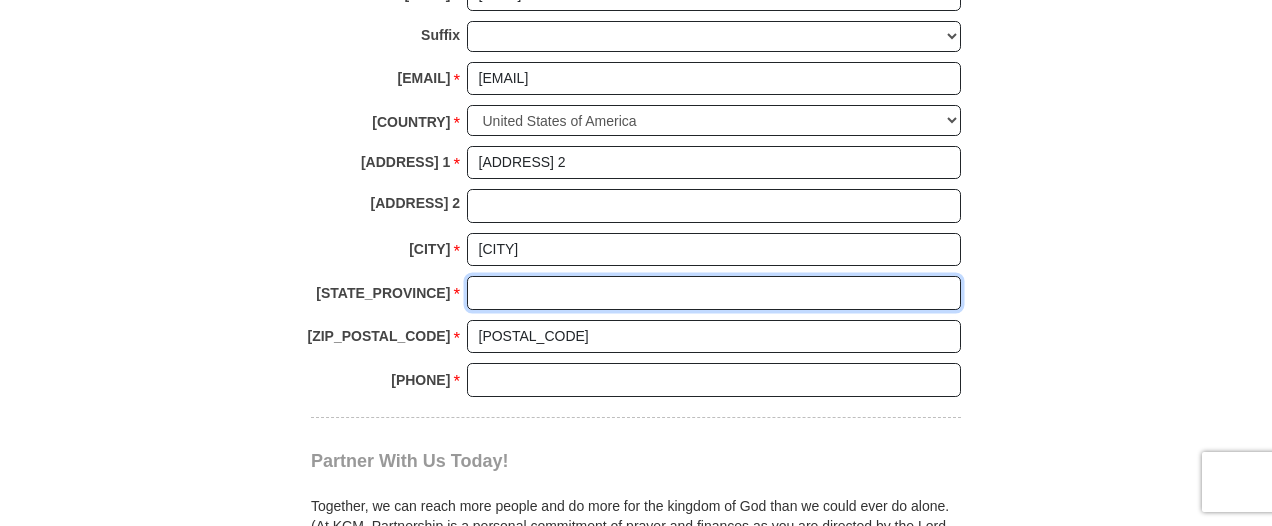 click on "State/Province
*" at bounding box center (714, 293) 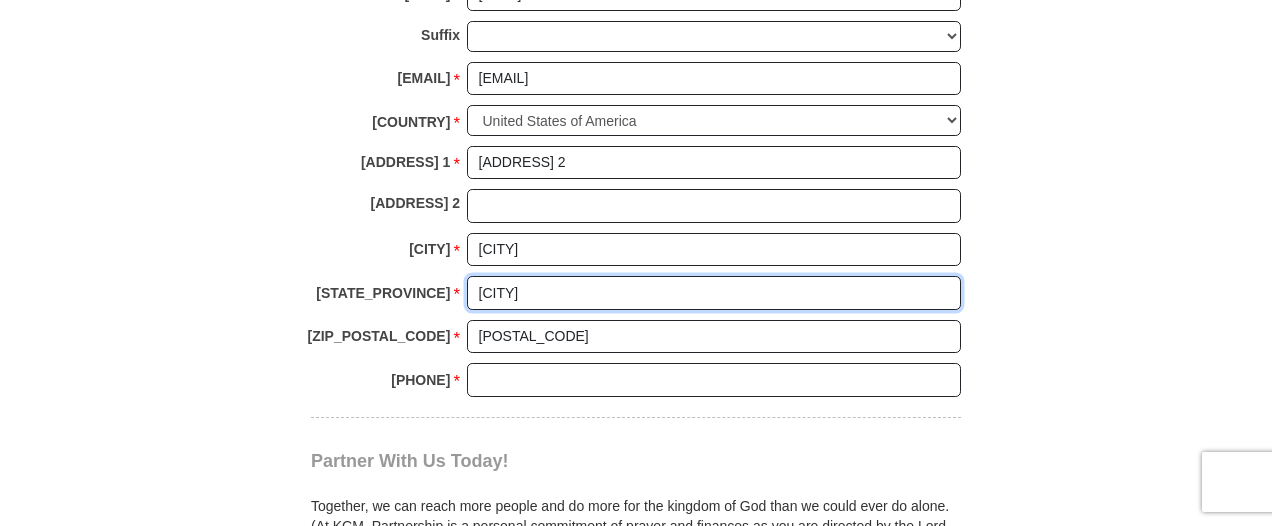 type on "[CITY]" 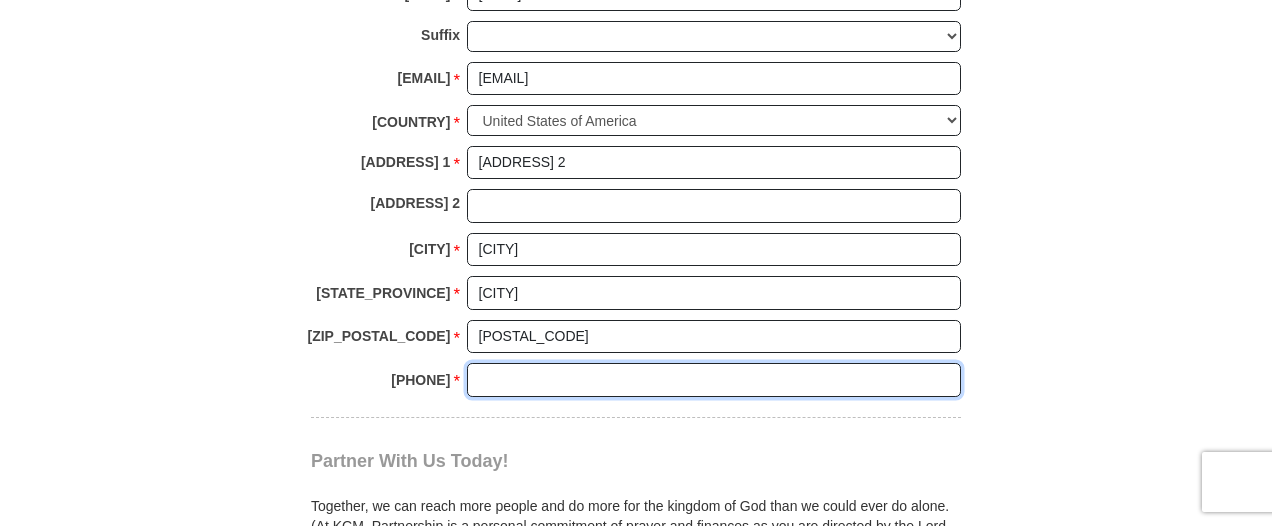 click on "[PHONE]" at bounding box center (714, 380) 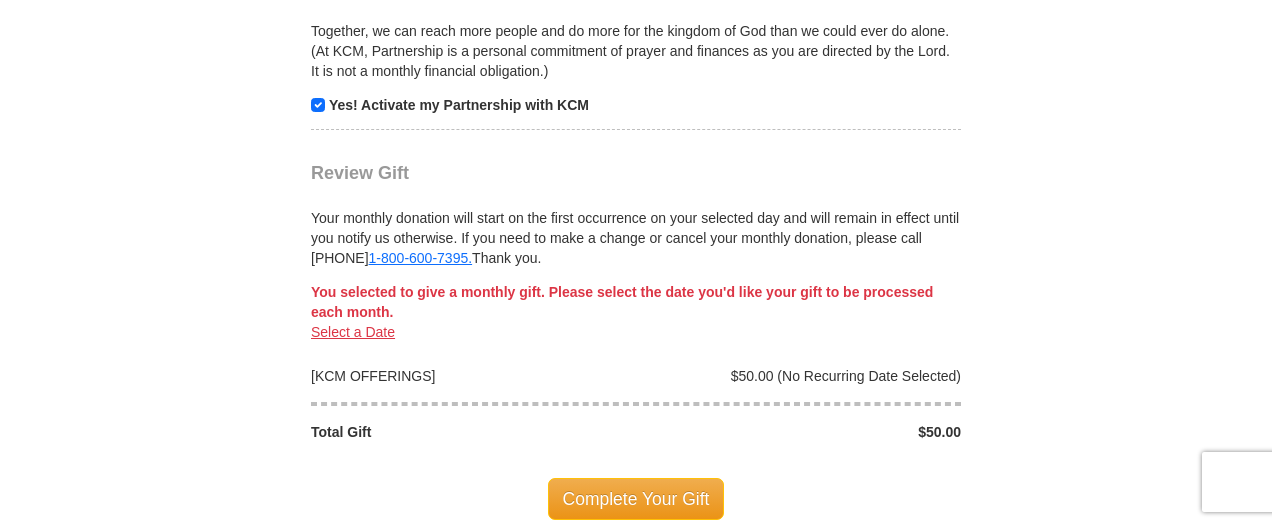 scroll, scrollTop: 2285, scrollLeft: 0, axis: vertical 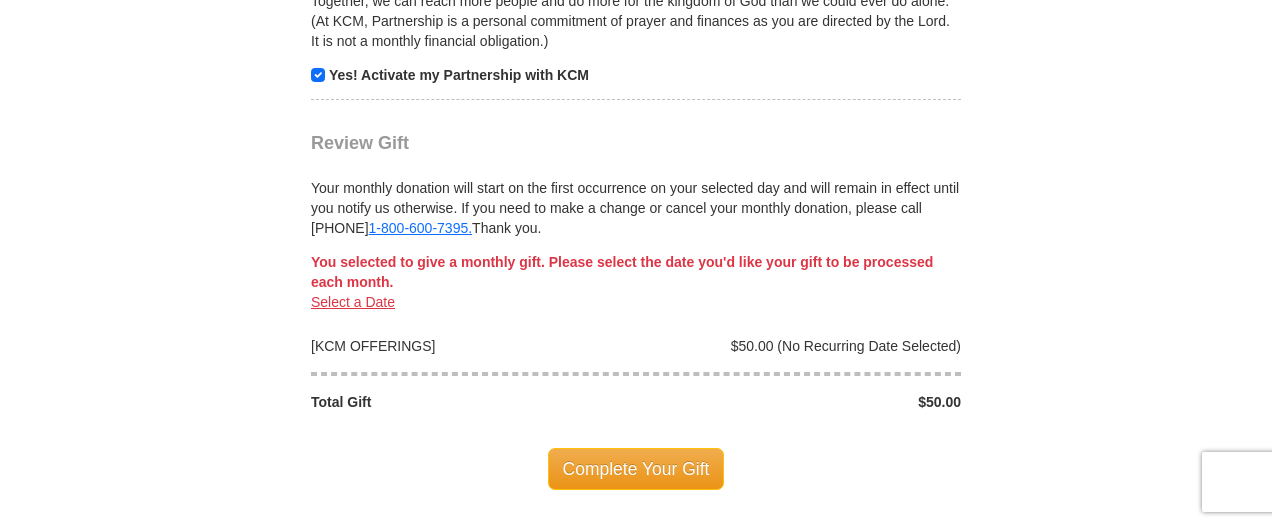 type on "[PHONE]" 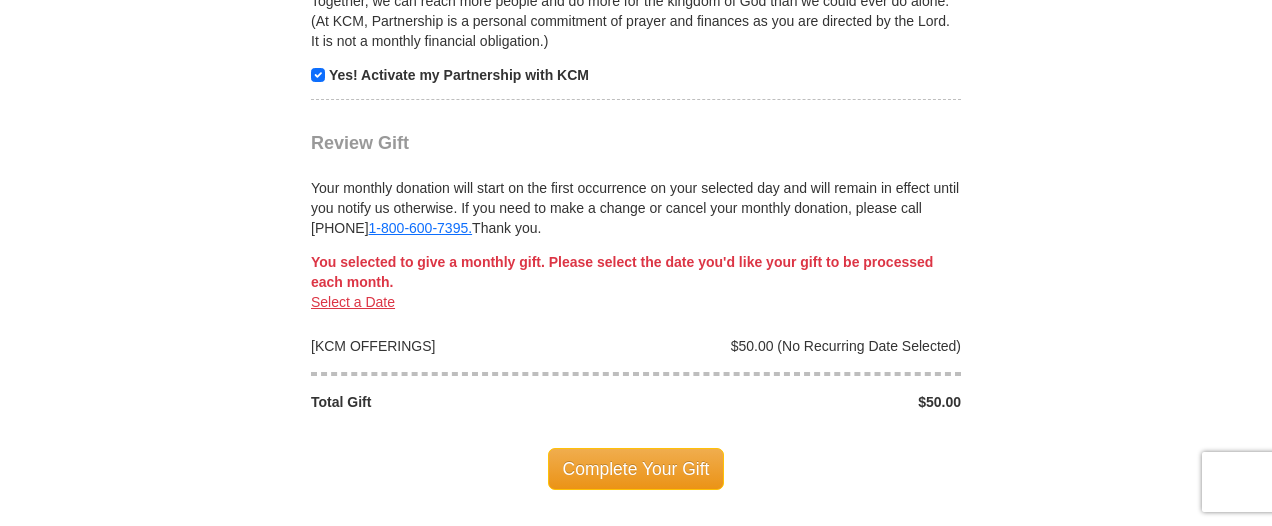 click on "Yes! Activate my Partnership with KCM" at bounding box center [459, 75] 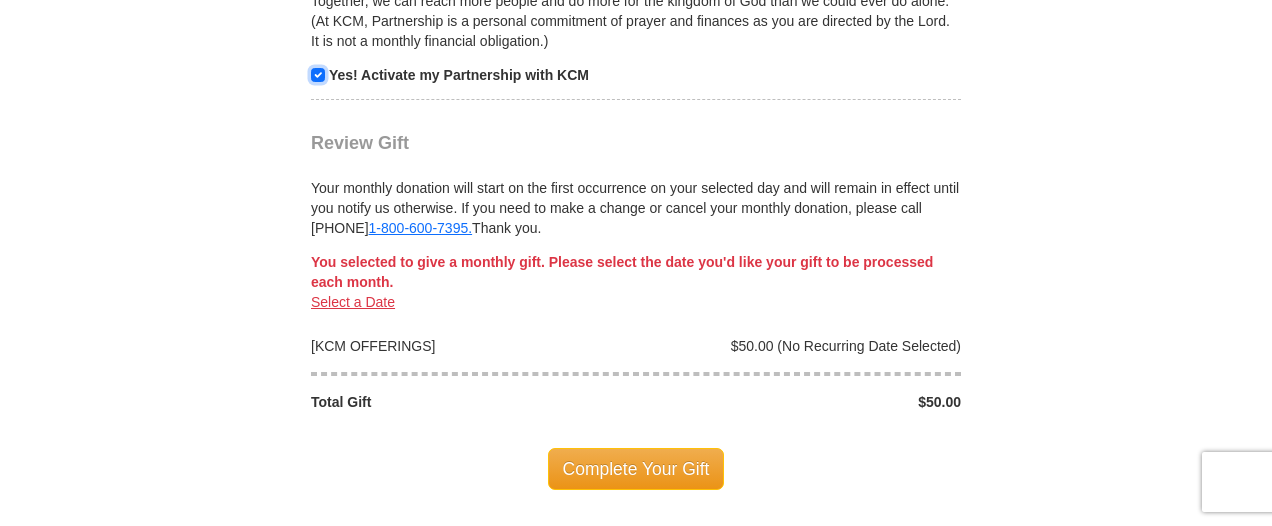 click at bounding box center (318, 75) 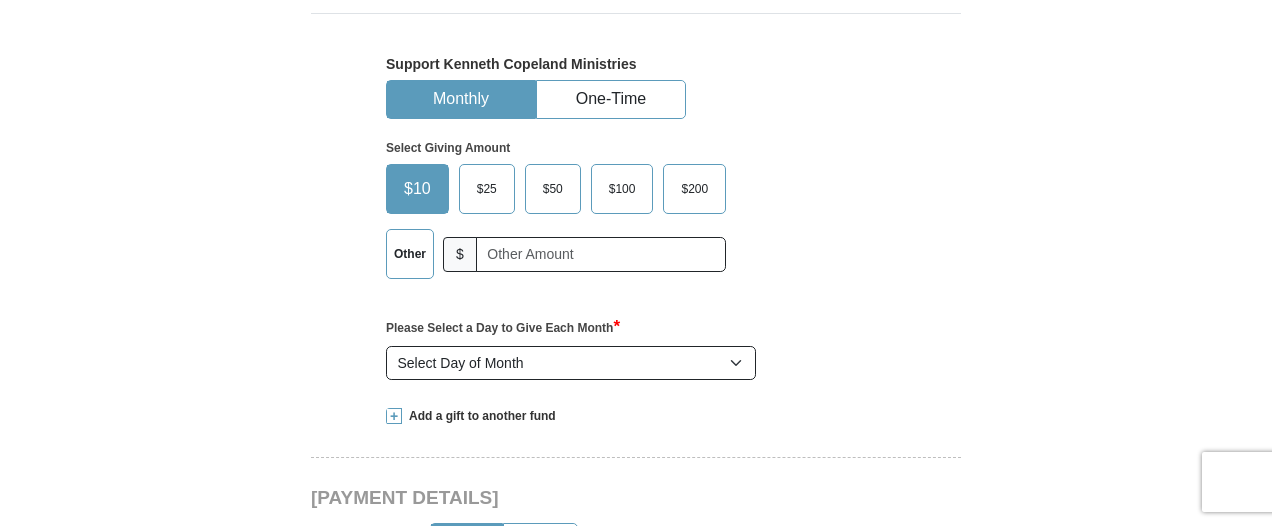scroll, scrollTop: 737, scrollLeft: 0, axis: vertical 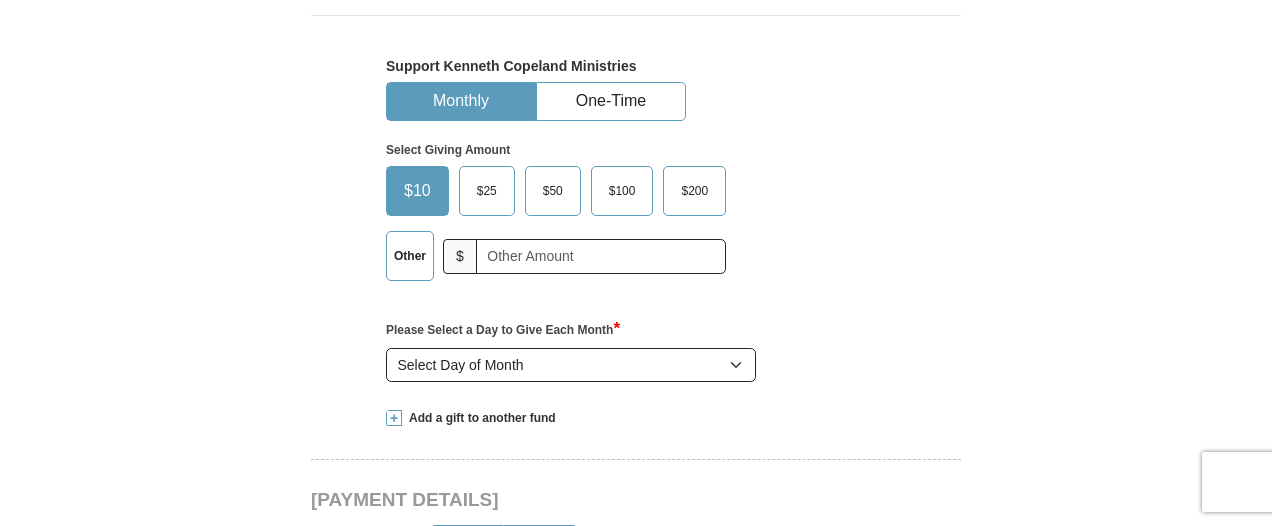 click on "$10" at bounding box center (417, 191) 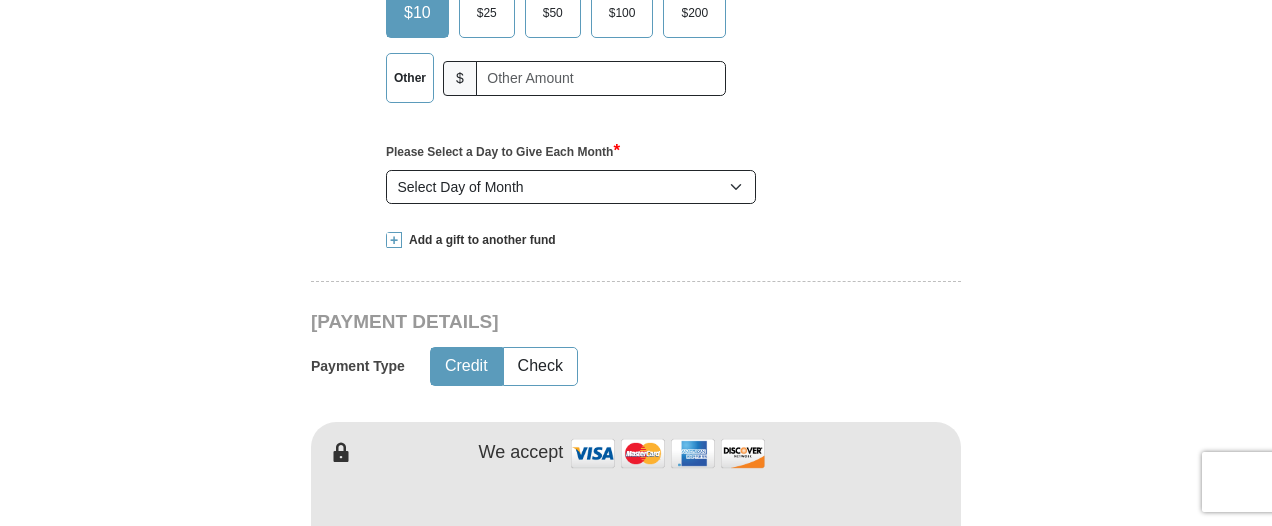 scroll, scrollTop: 911, scrollLeft: 0, axis: vertical 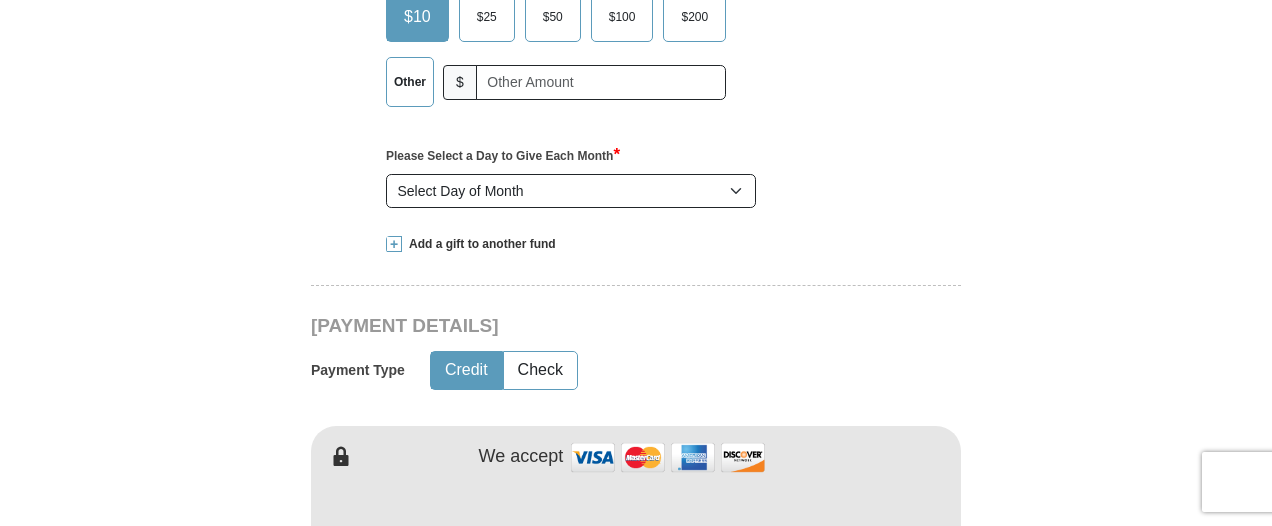 click on "Please Select a Day to Give Each Month" at bounding box center (636, 168) 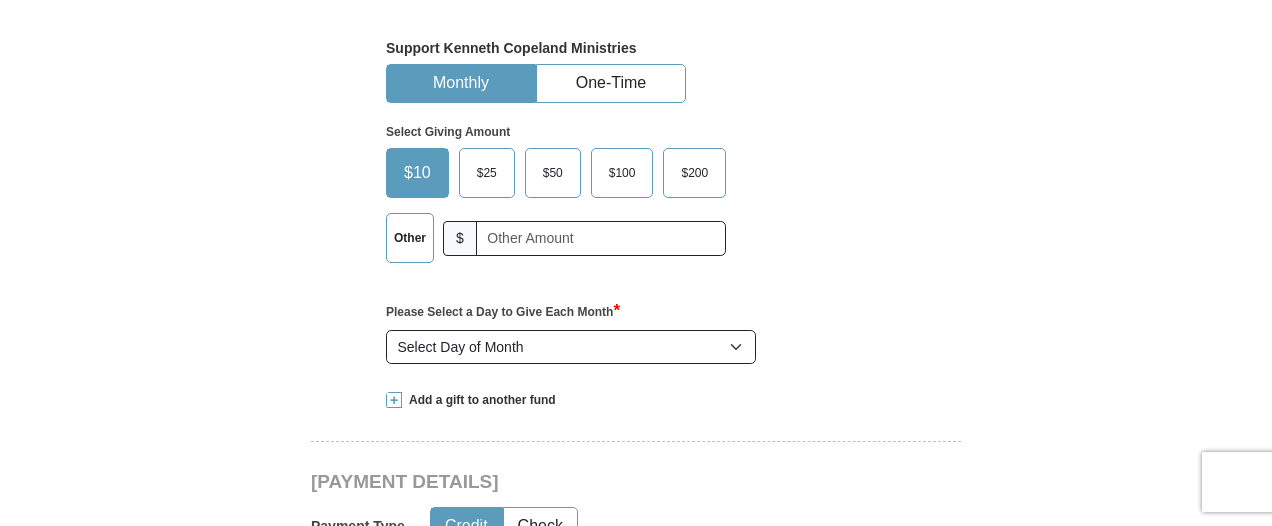 scroll, scrollTop: 751, scrollLeft: 0, axis: vertical 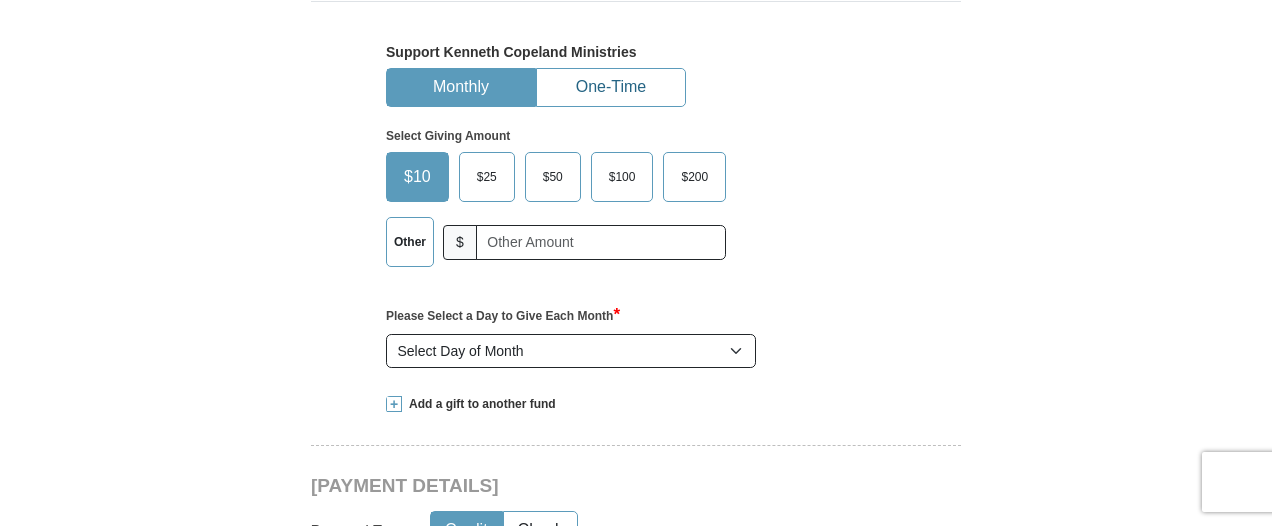 click on "One-Time" at bounding box center (611, 87) 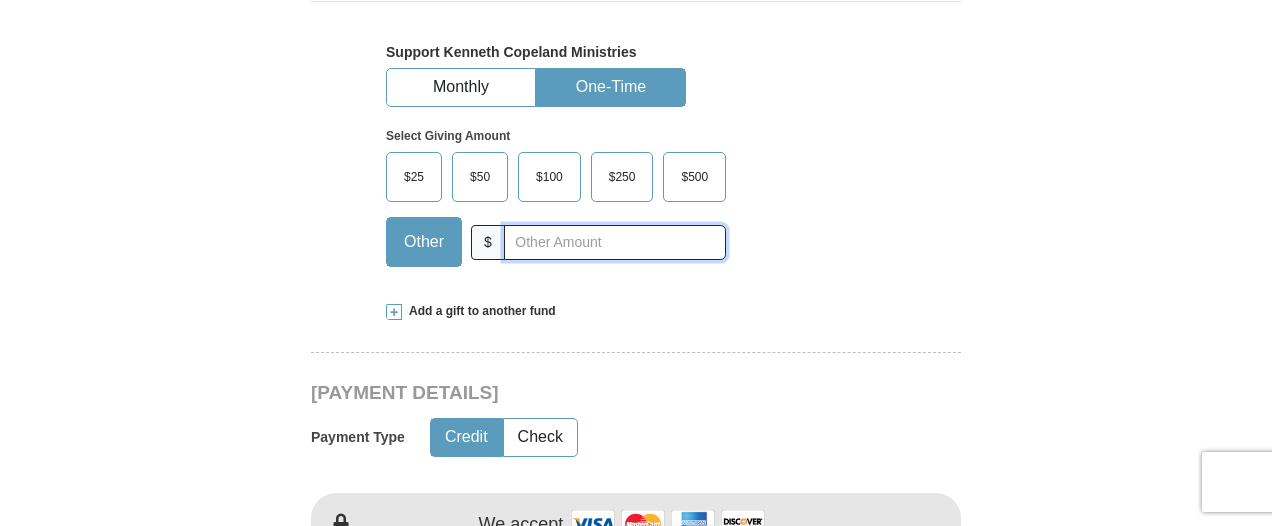click at bounding box center (615, 242) 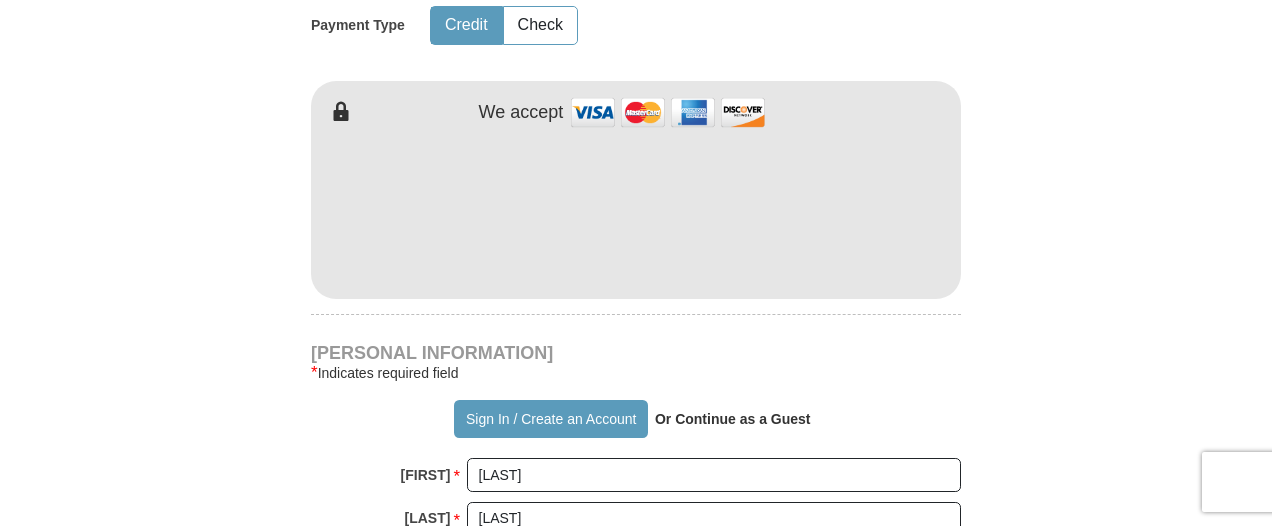 scroll, scrollTop: 1162, scrollLeft: 0, axis: vertical 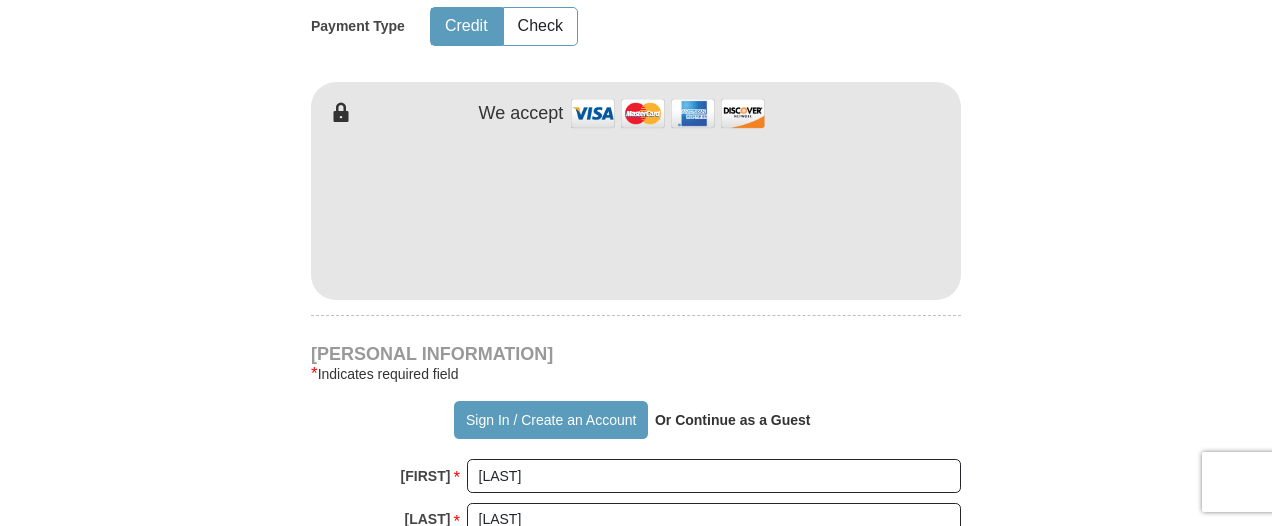 type on "10" 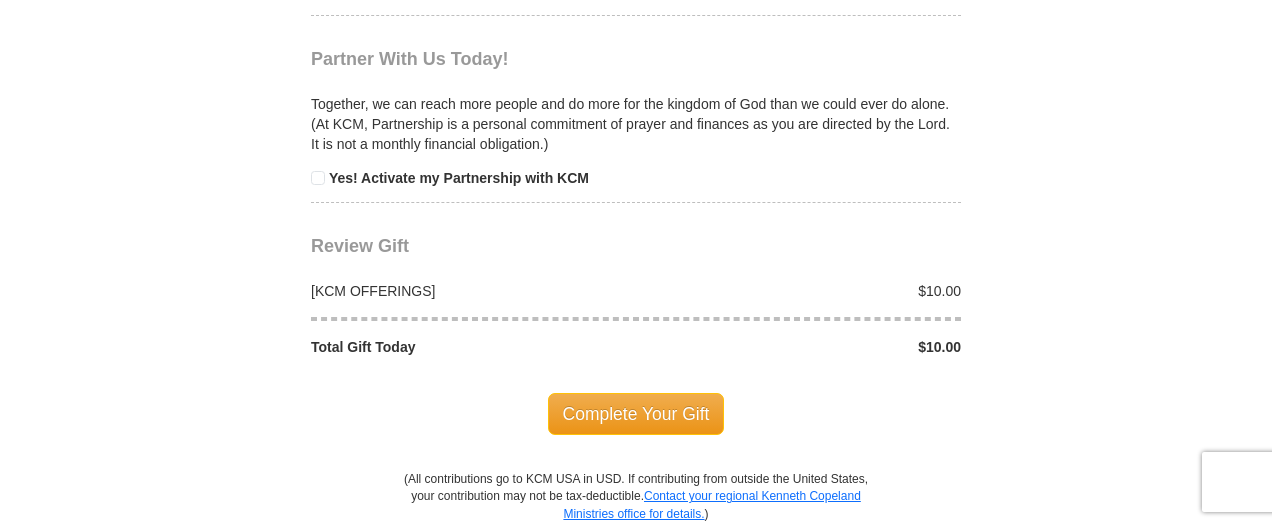 scroll, scrollTop: 2084, scrollLeft: 0, axis: vertical 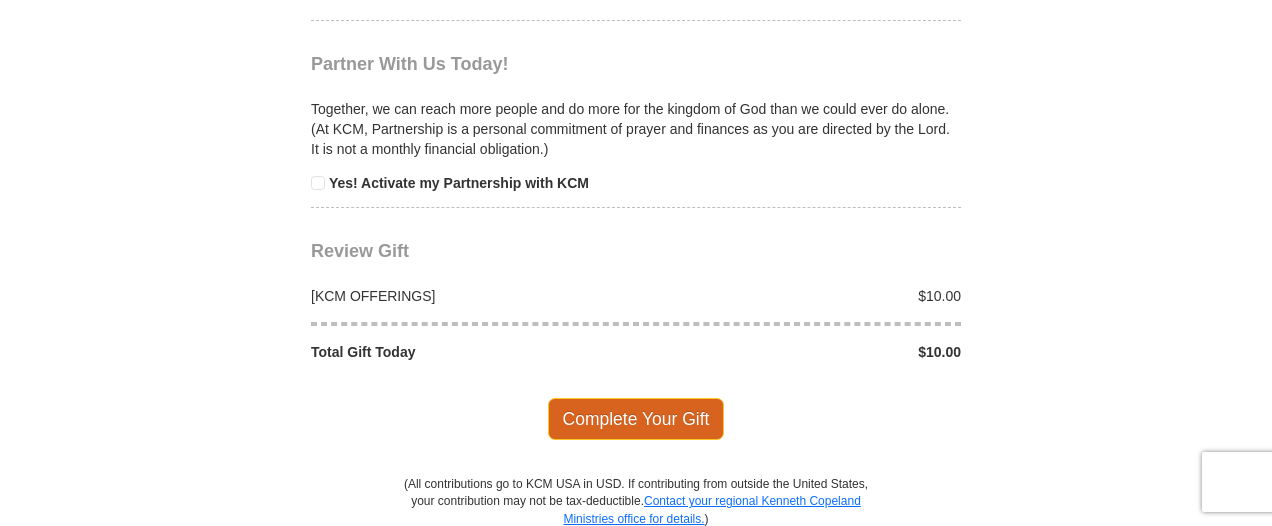 click on "Complete Your Gift" at bounding box center (636, 419) 